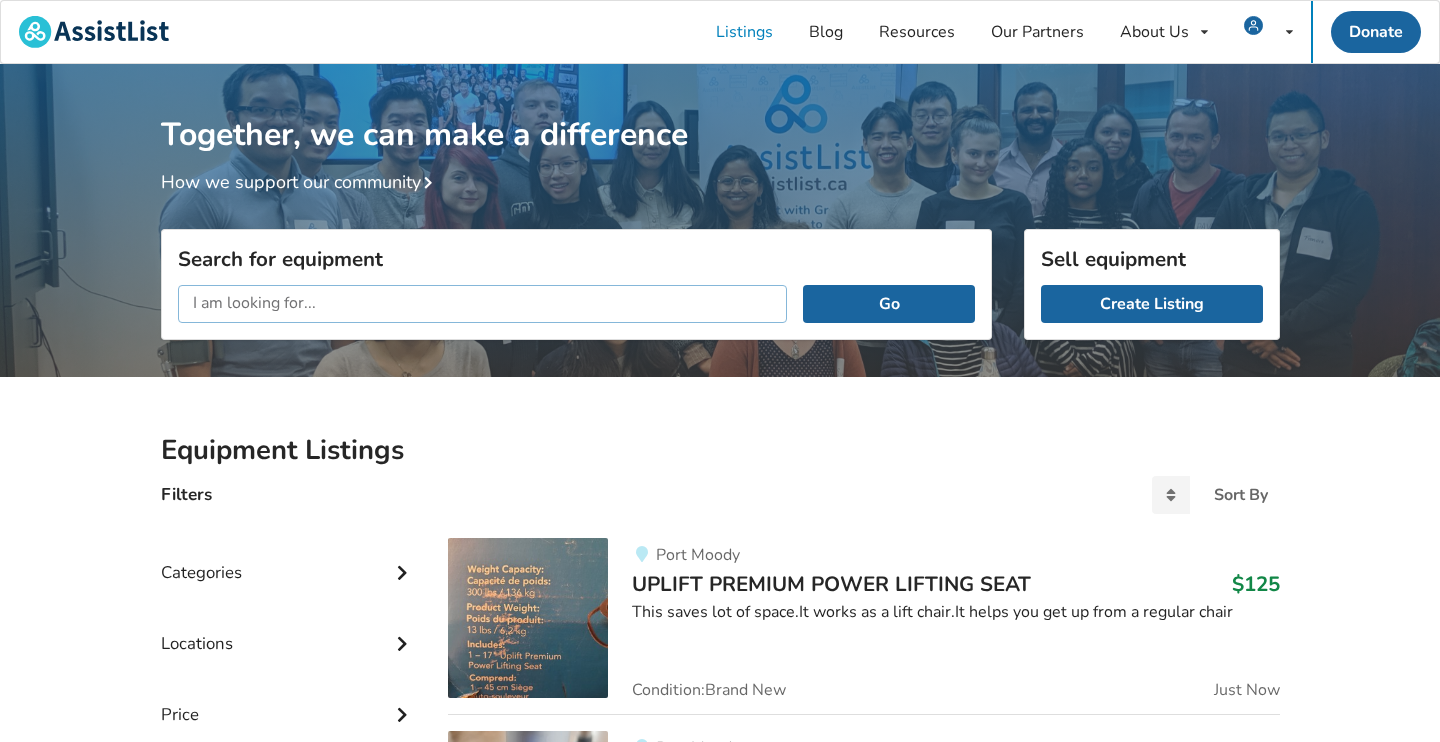 scroll, scrollTop: 0, scrollLeft: 0, axis: both 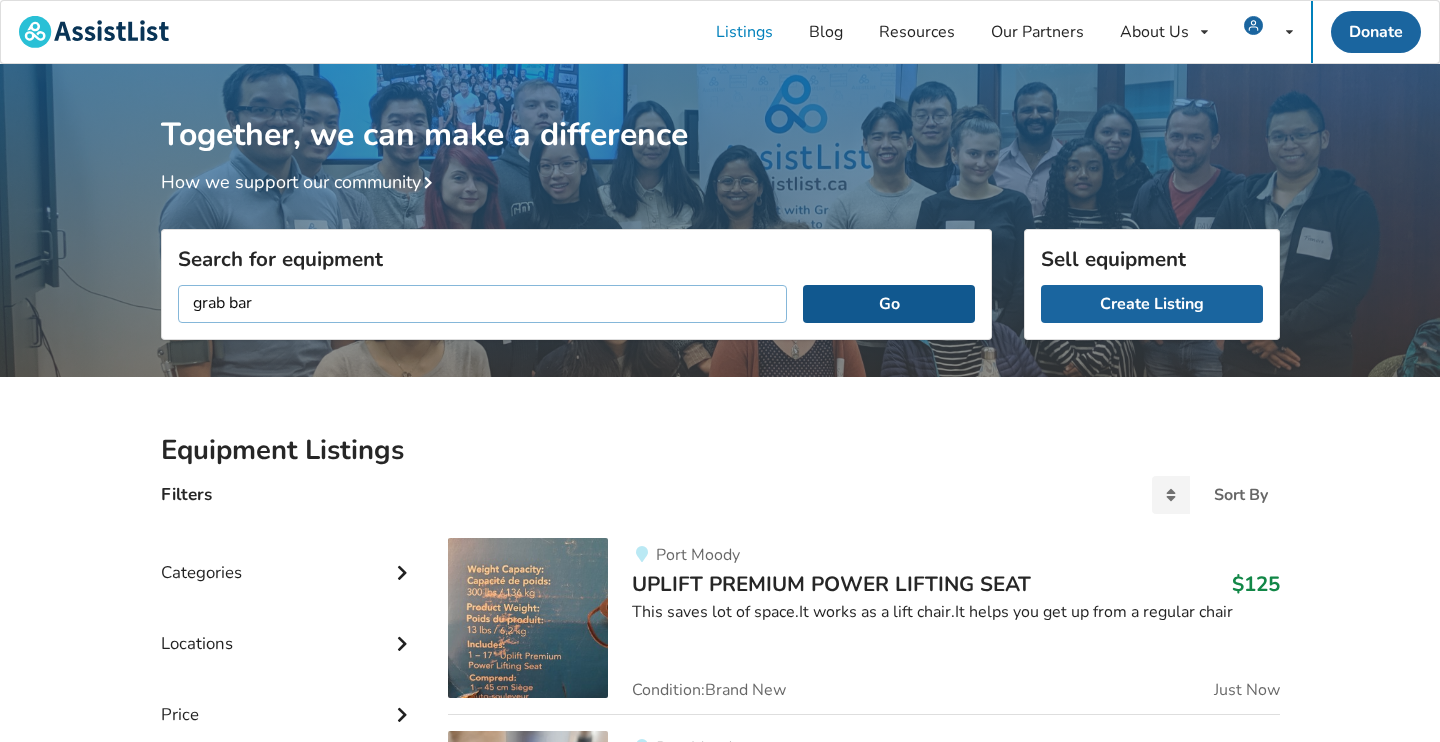 type on "grab bar" 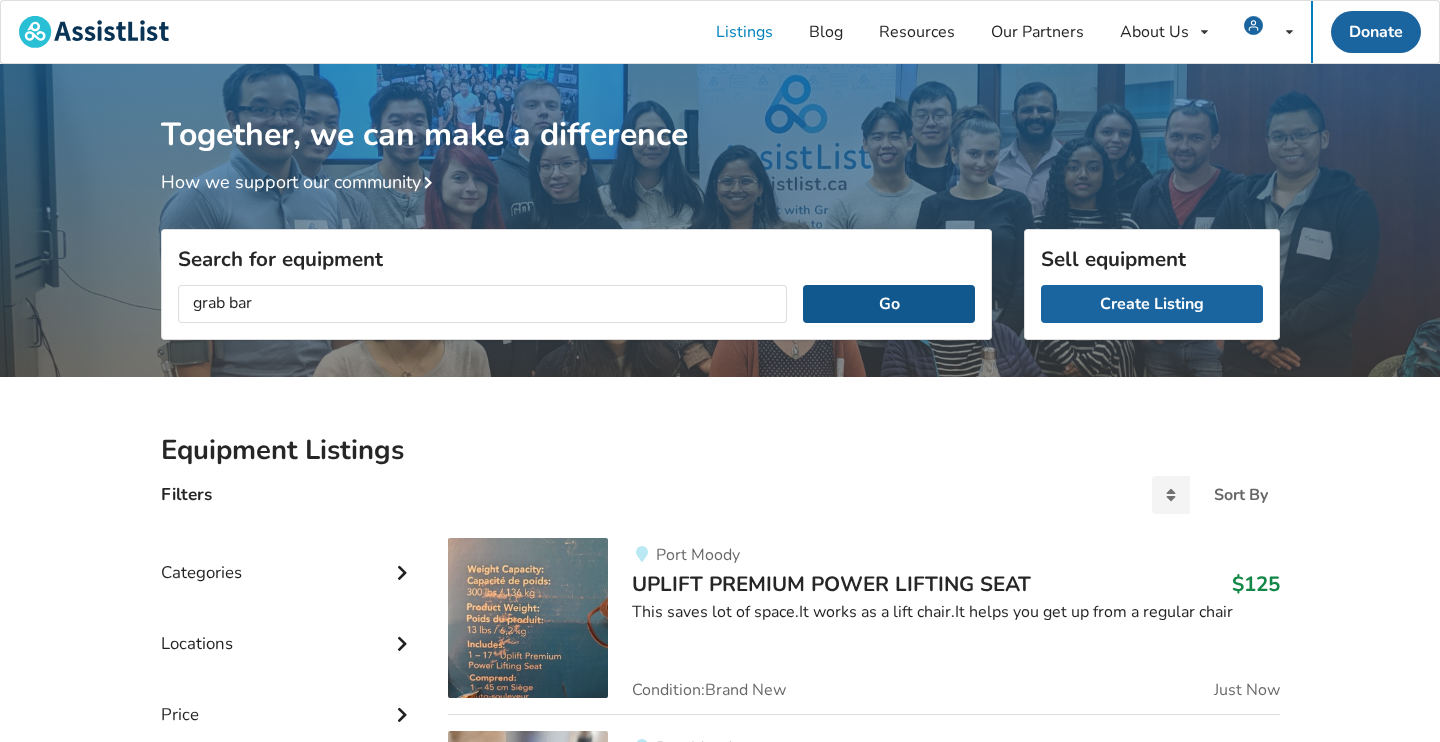 click on "Go" at bounding box center (888, 304) 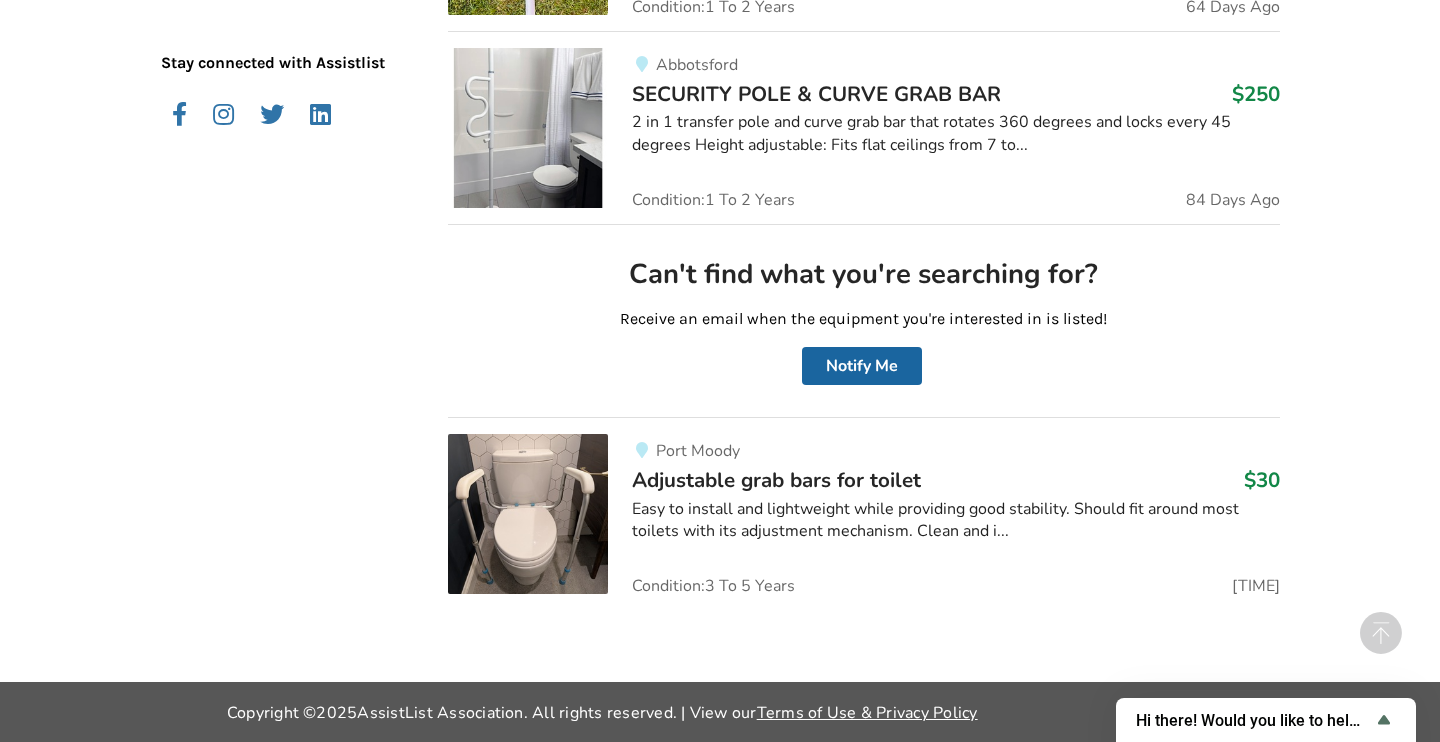 scroll, scrollTop: 875, scrollLeft: 0, axis: vertical 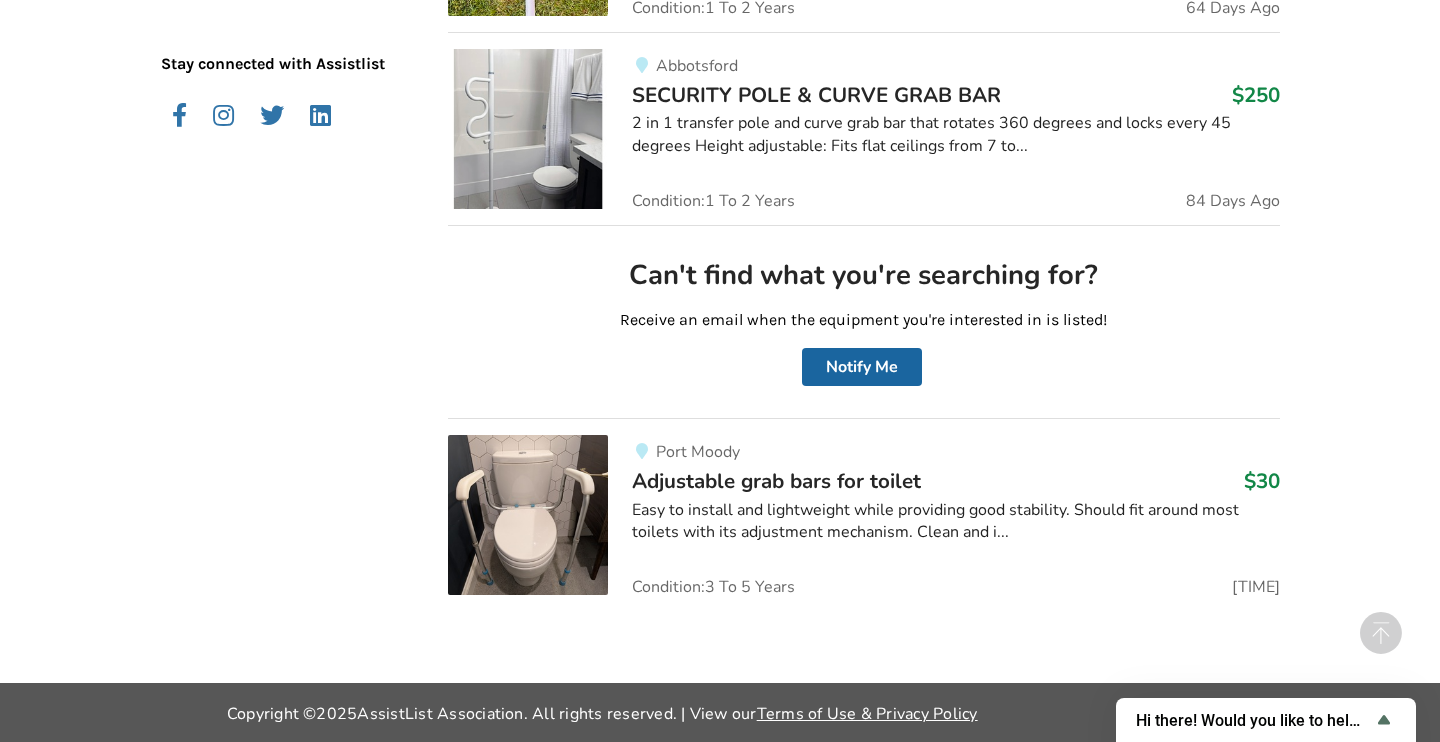 click on "Easy to install and lightweight while providing good stability. Should fit around most toilets with its adjustment mechanism.
Clean and i..." at bounding box center (955, 522) 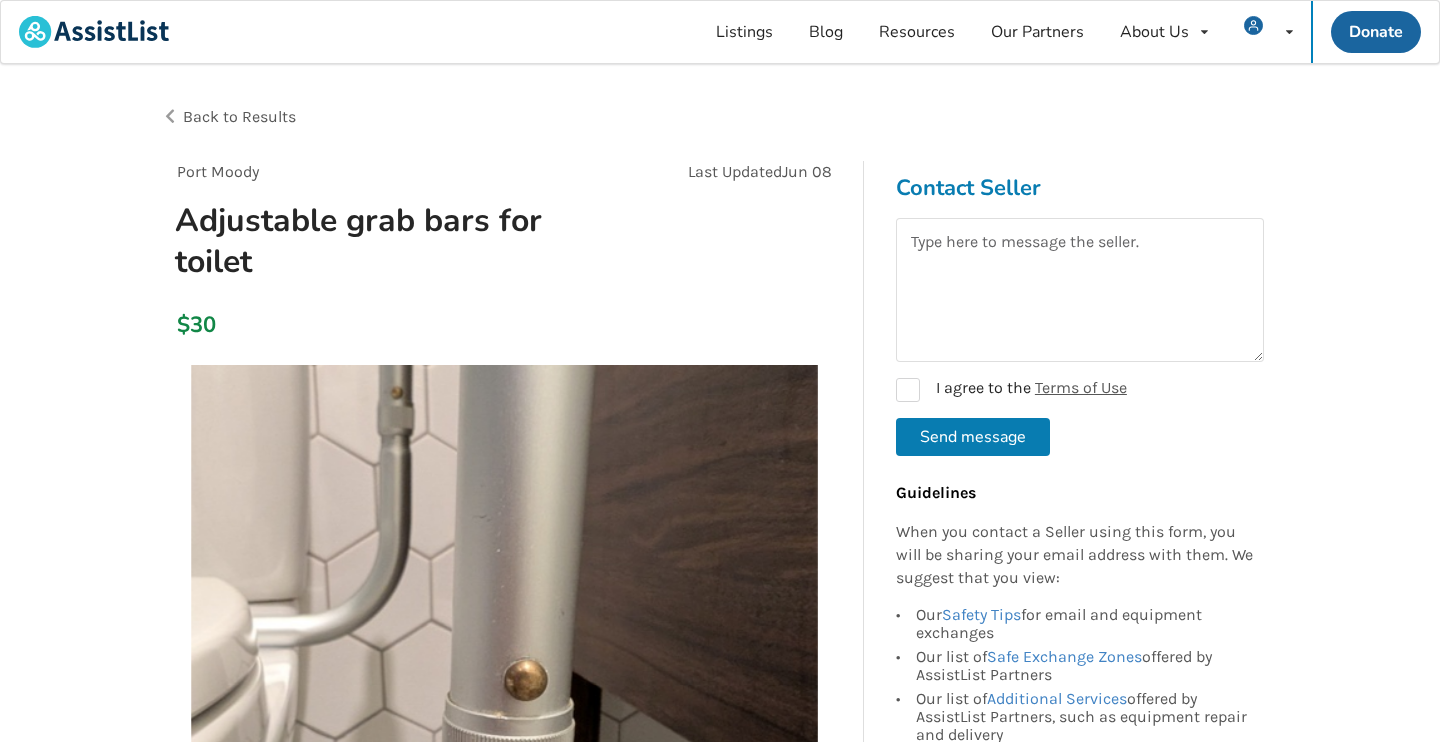 scroll, scrollTop: 0, scrollLeft: 0, axis: both 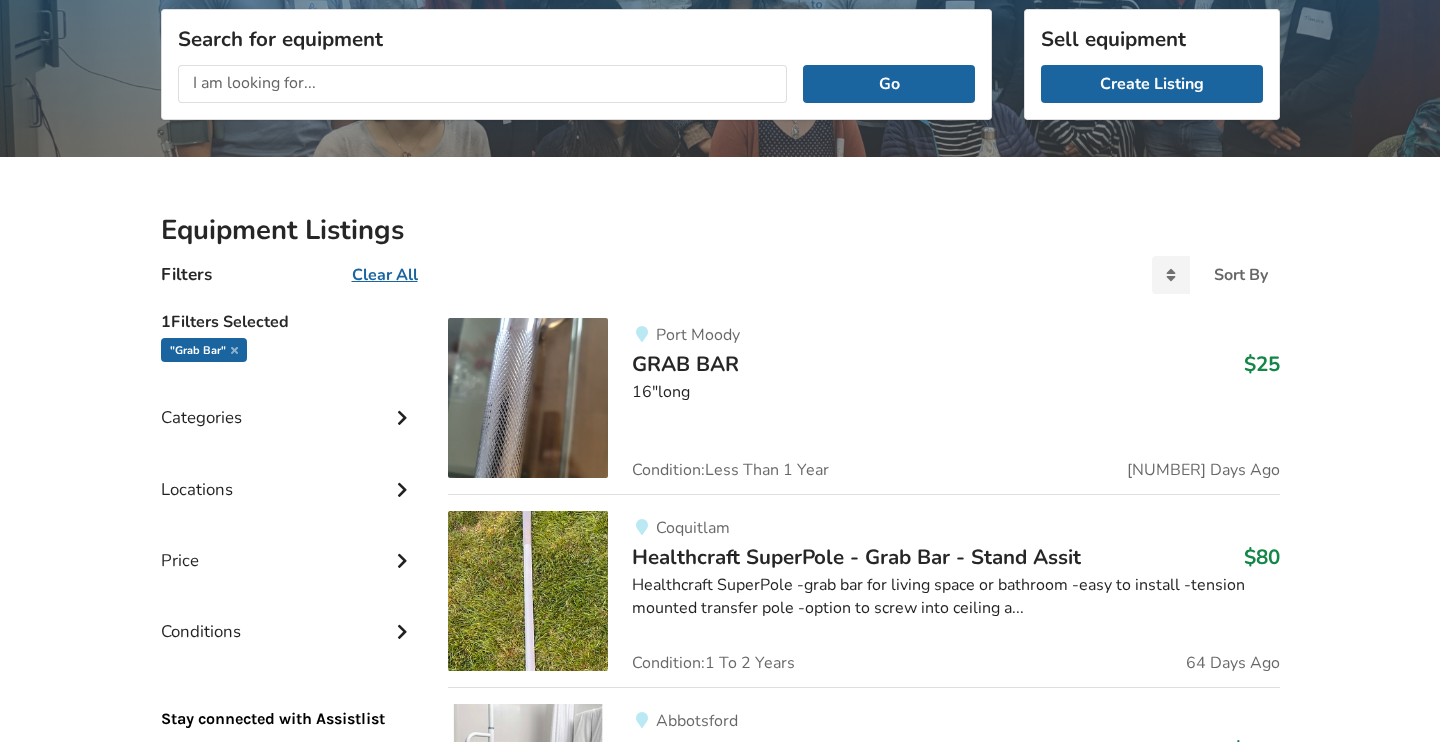 click at bounding box center [528, 398] 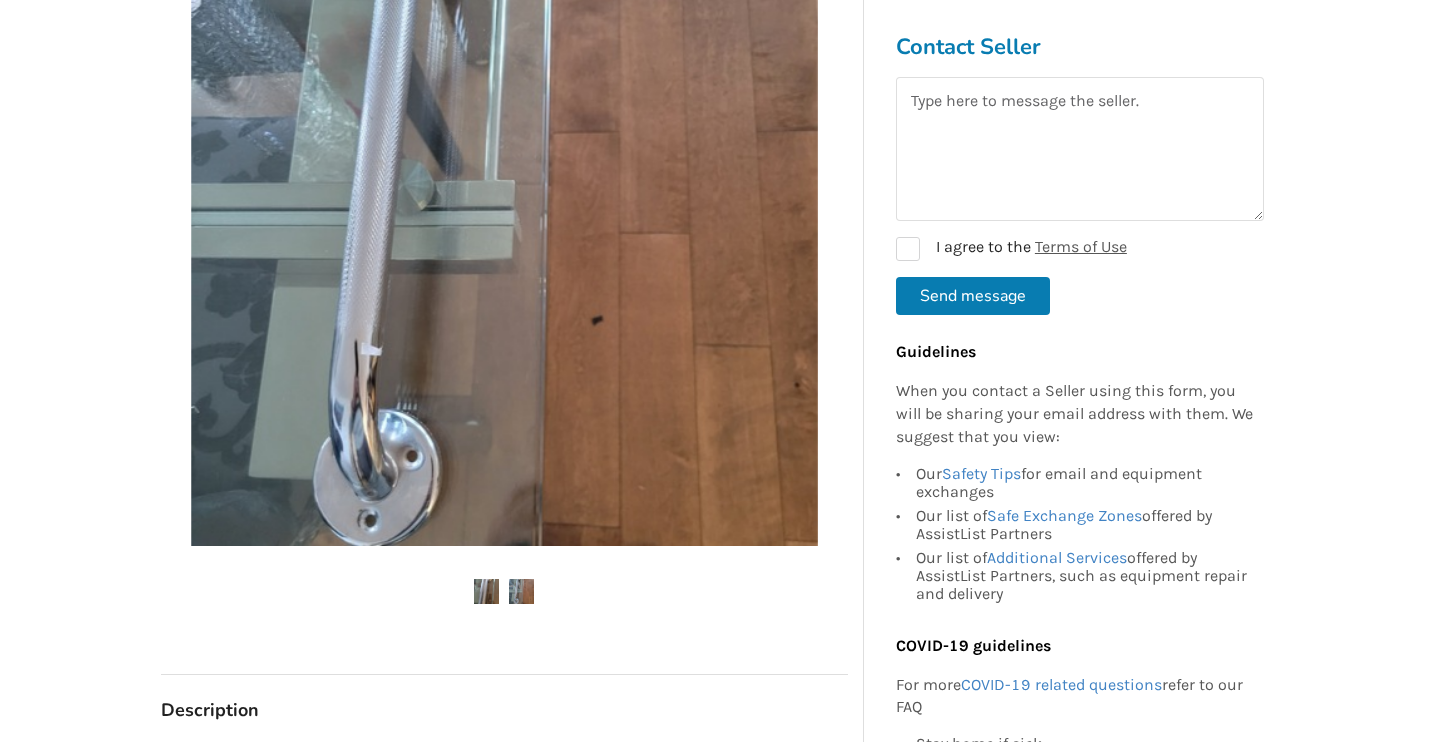 scroll, scrollTop: 408, scrollLeft: 0, axis: vertical 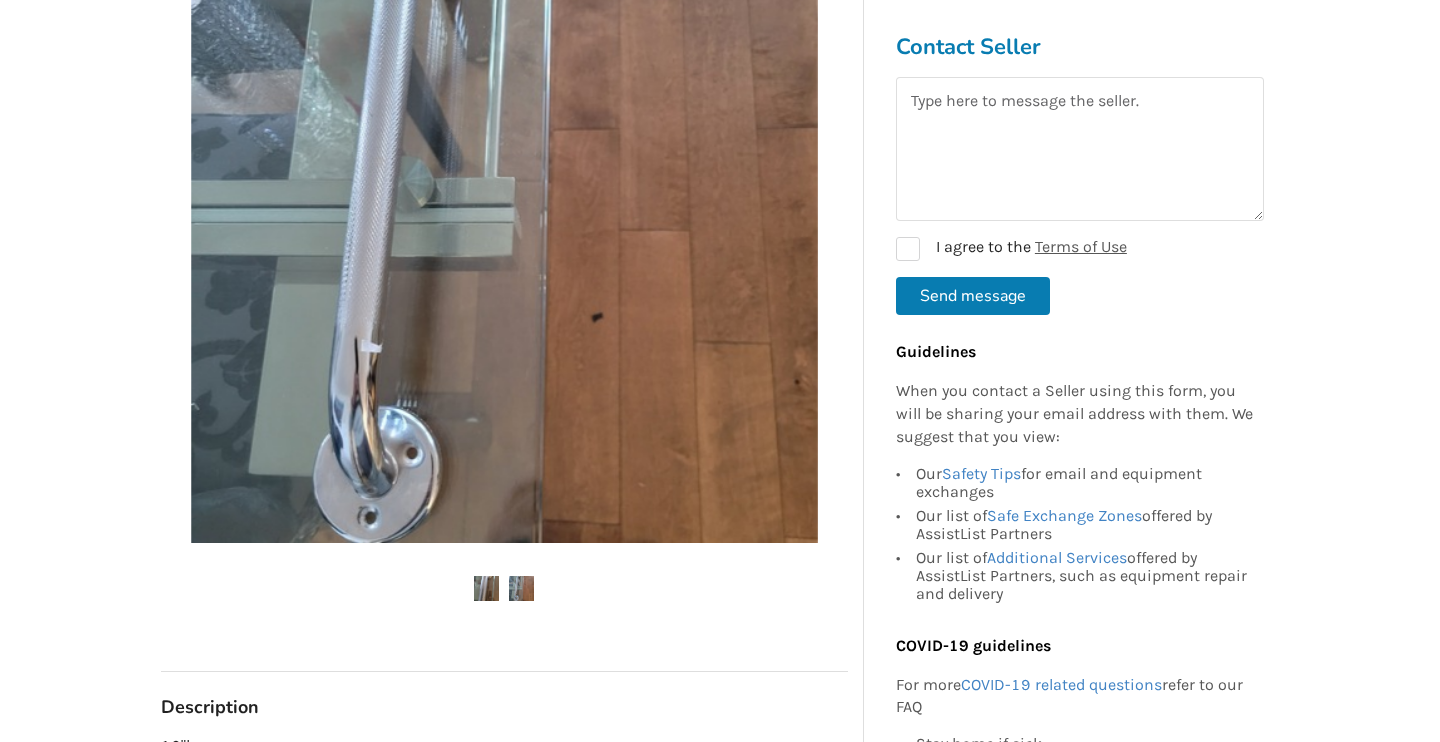 click at bounding box center [521, 588] 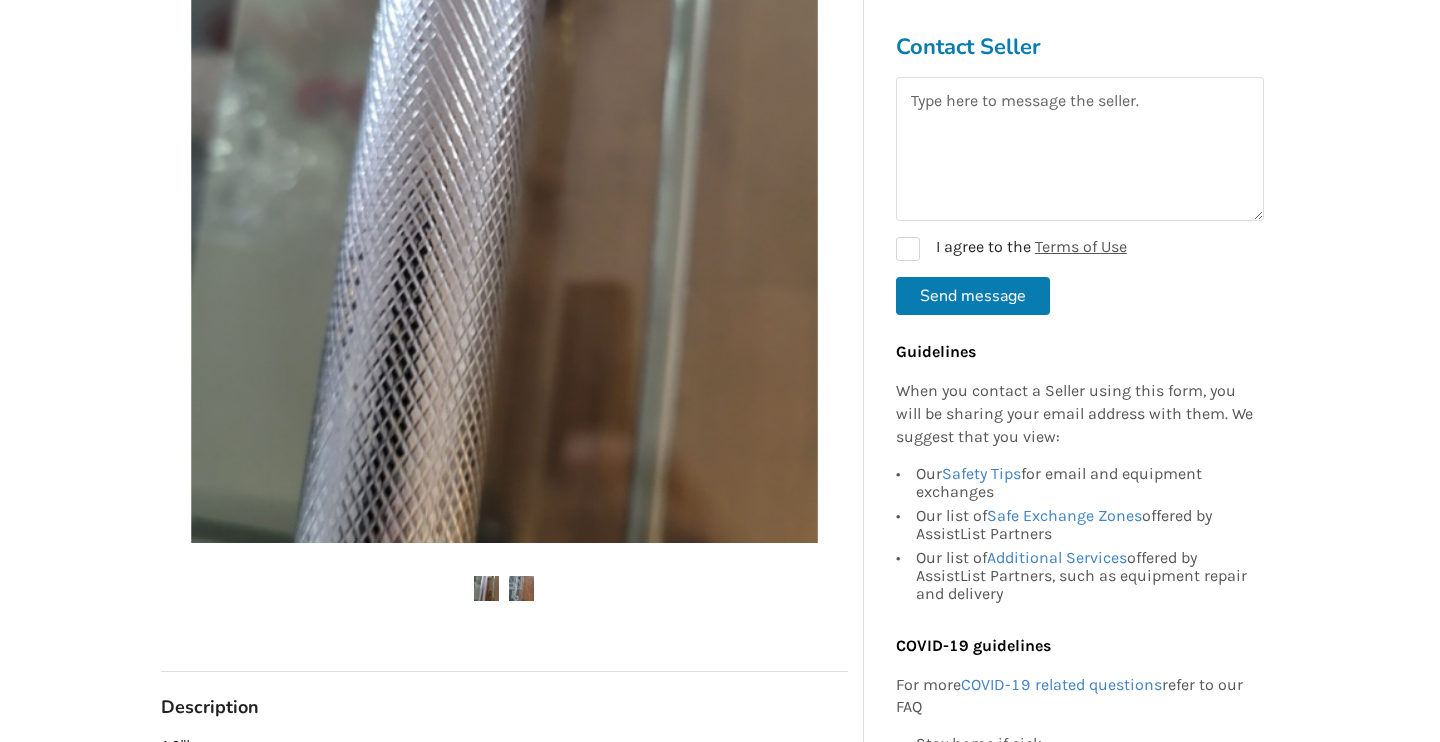 click at bounding box center (486, 588) 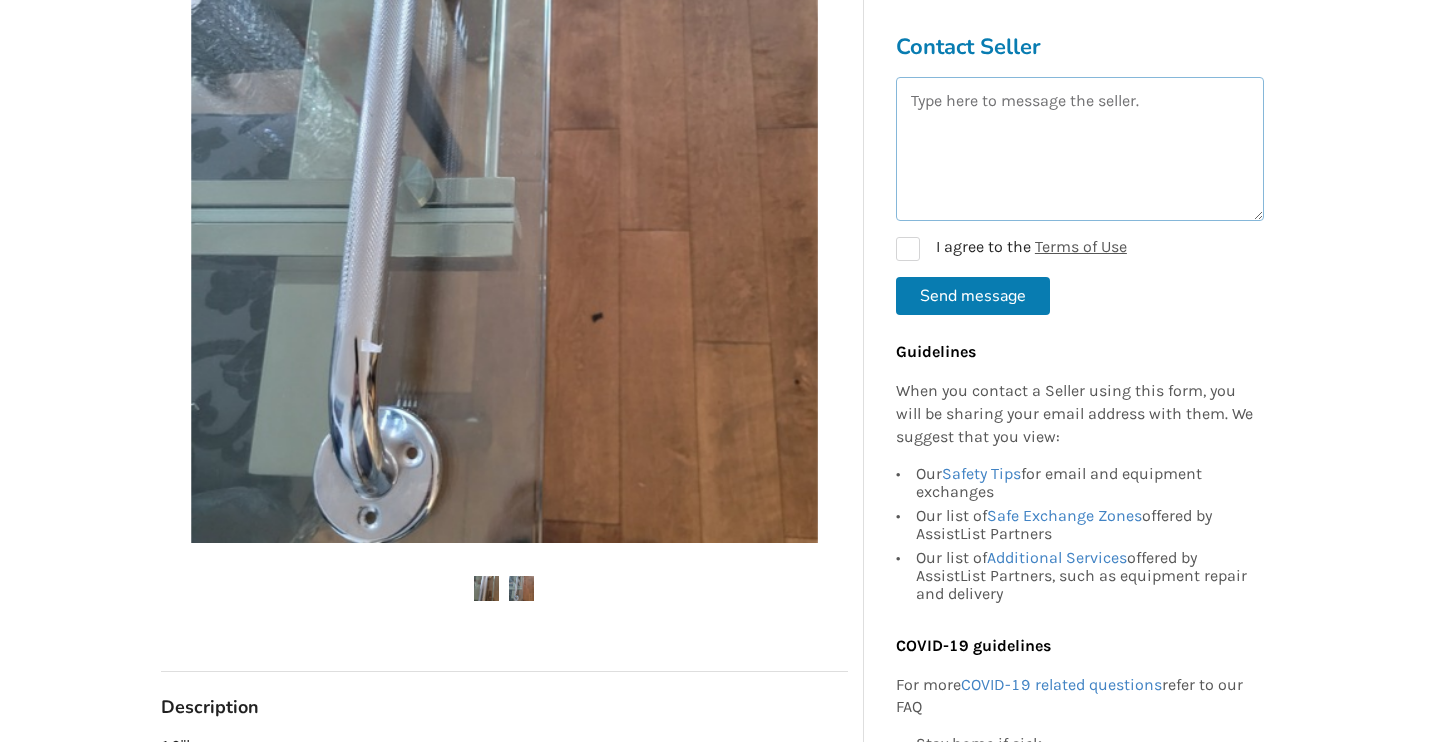 click at bounding box center (1080, 149) 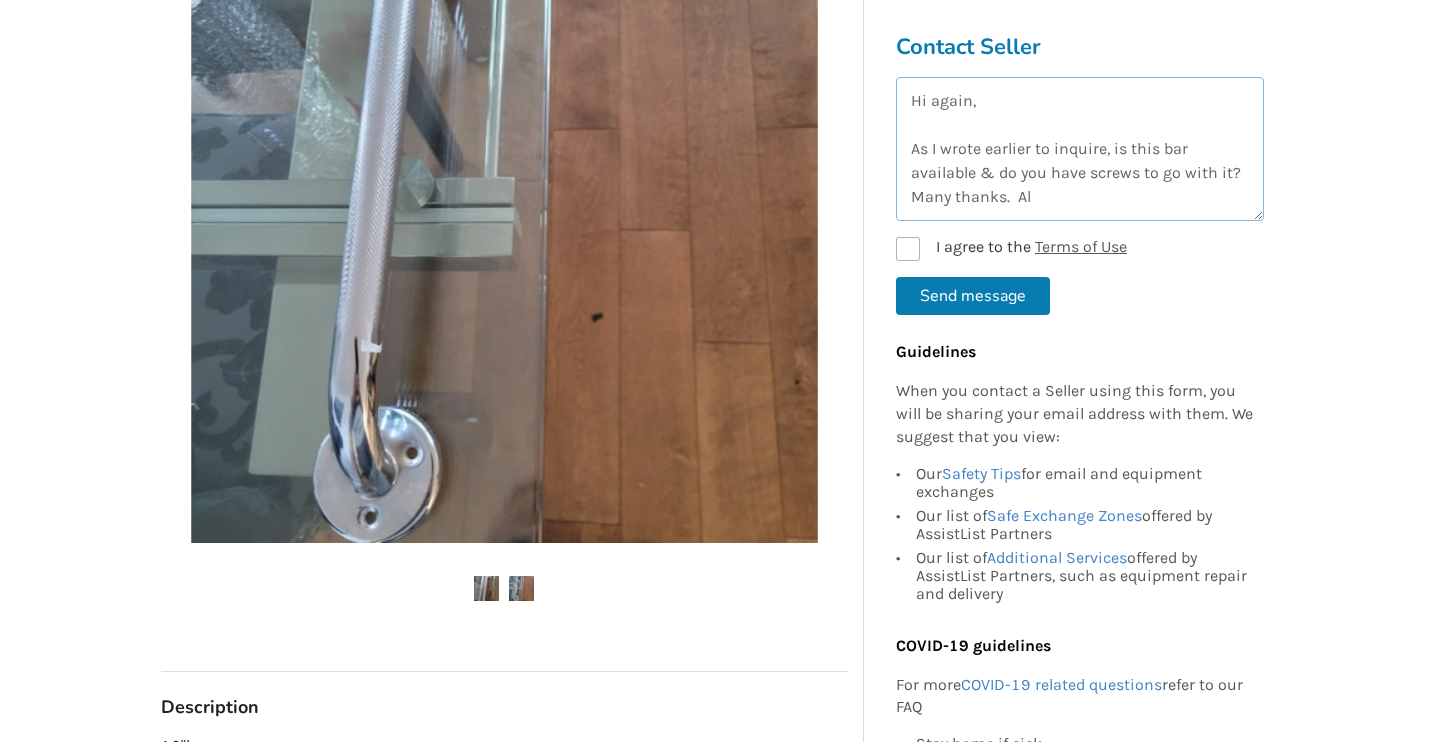 type on "Hi again,
As I wrote earlier to inquire, is this bar available & do you have screws to go with it?  Many thanks.  Al" 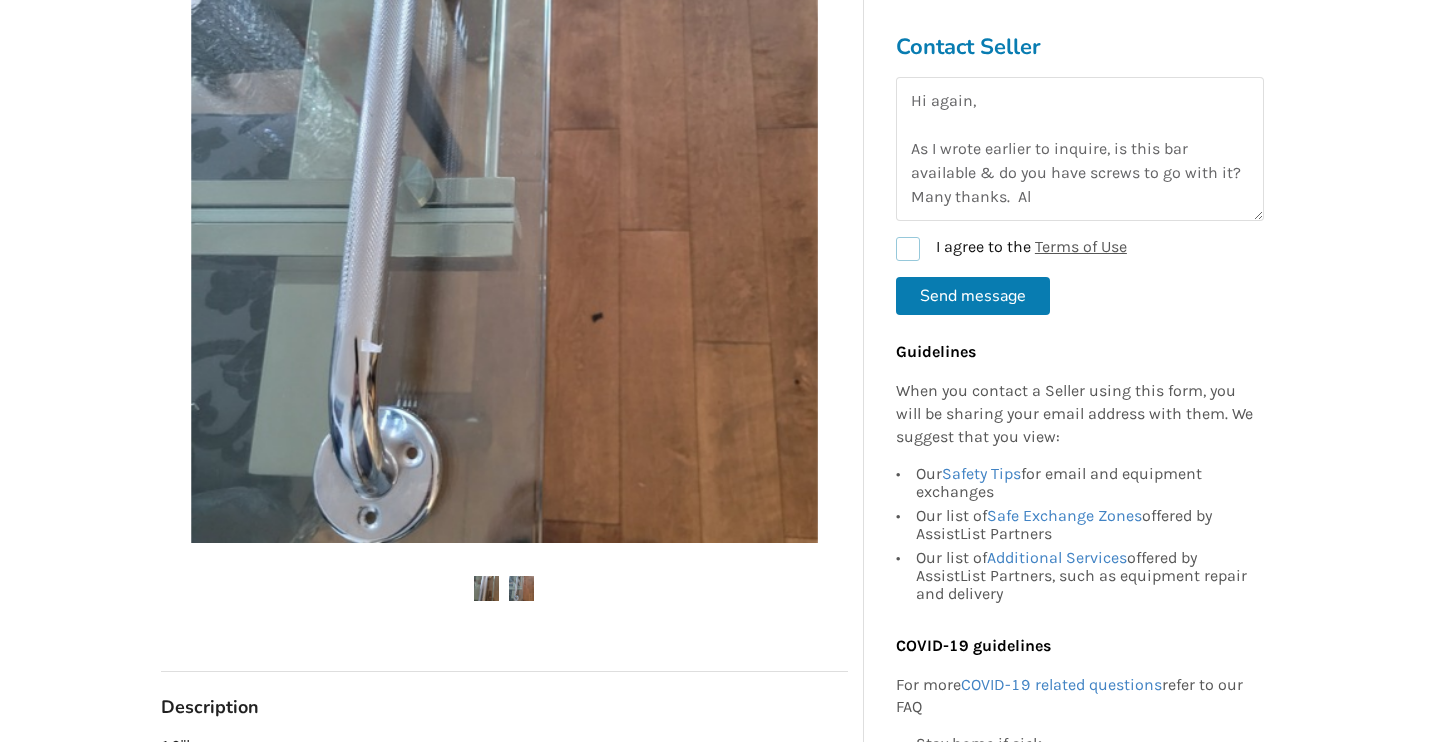 click on "I agree to the   Terms of Use" at bounding box center [1011, 249] 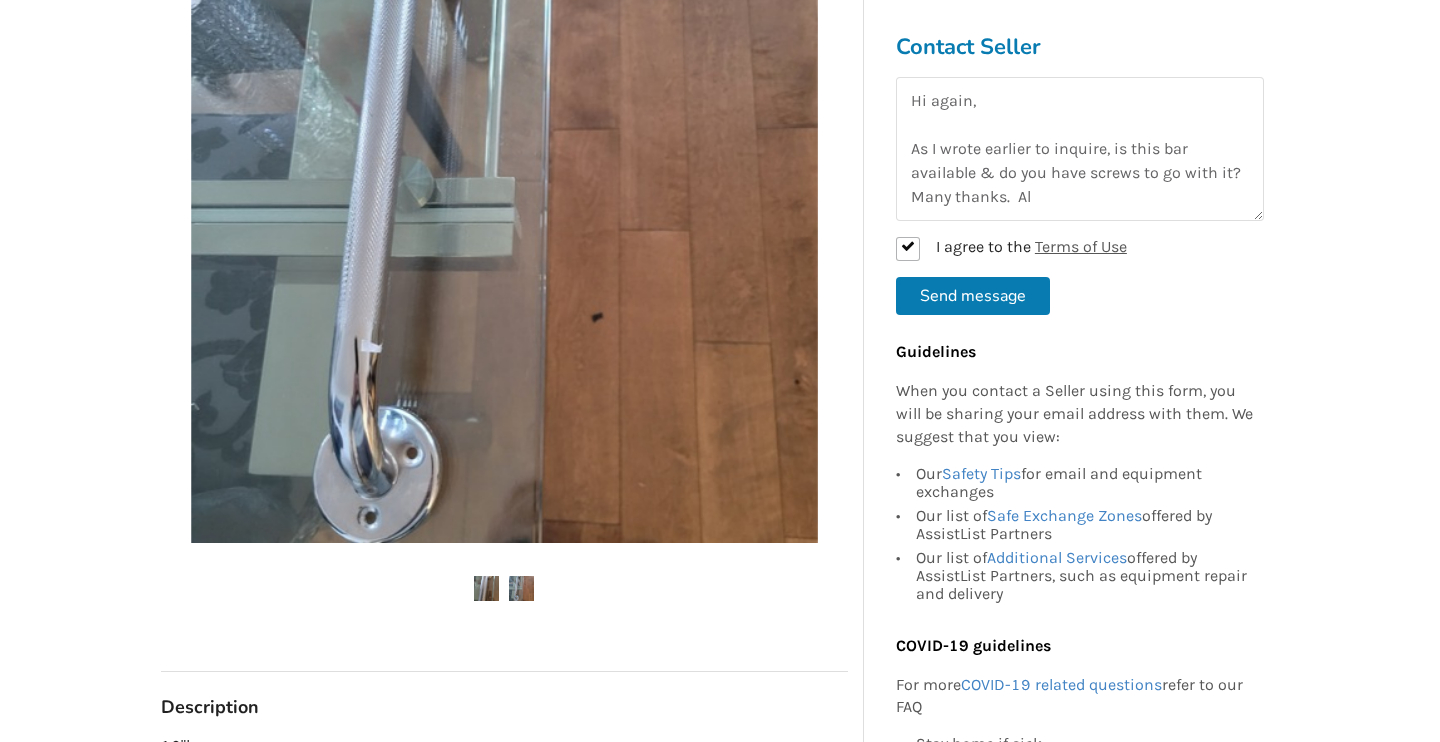 click on "Send message" at bounding box center [973, 296] 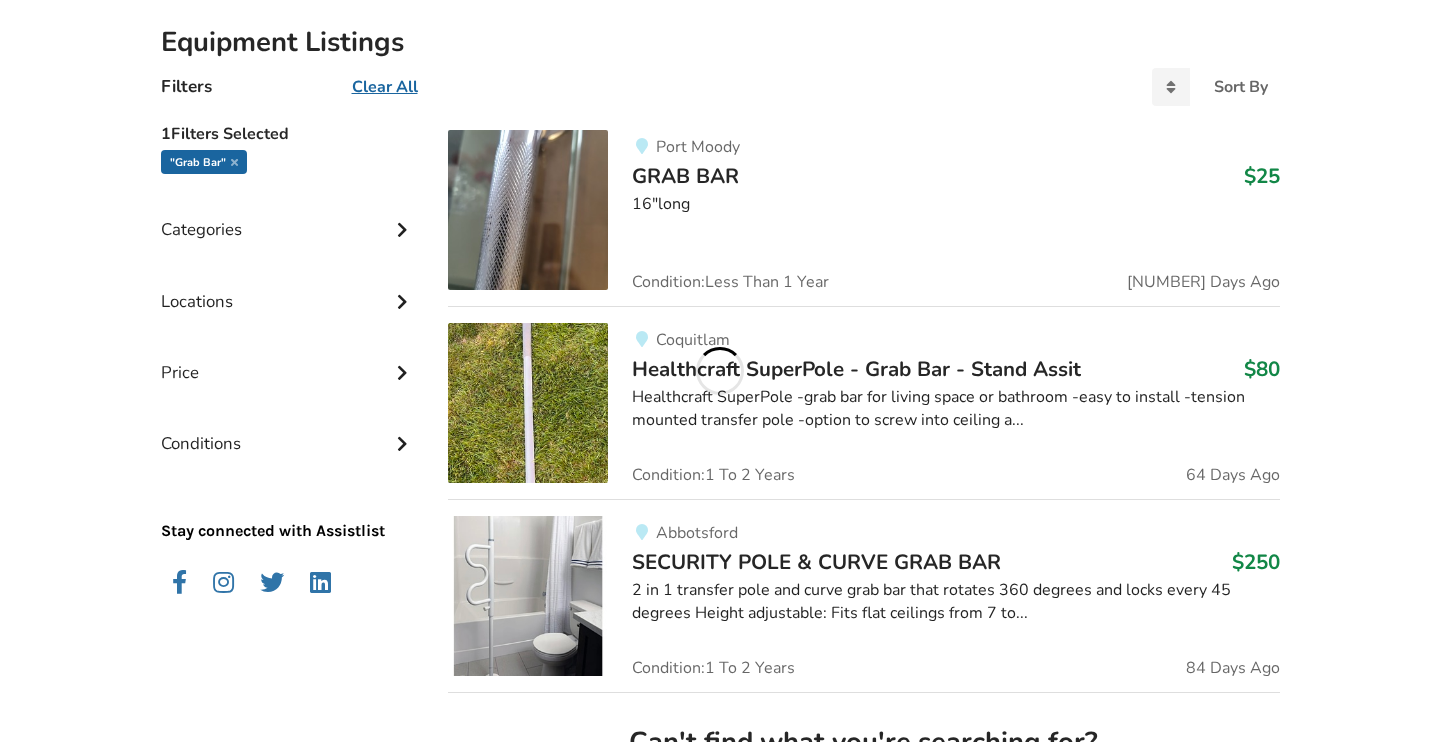 scroll, scrollTop: 220, scrollLeft: 0, axis: vertical 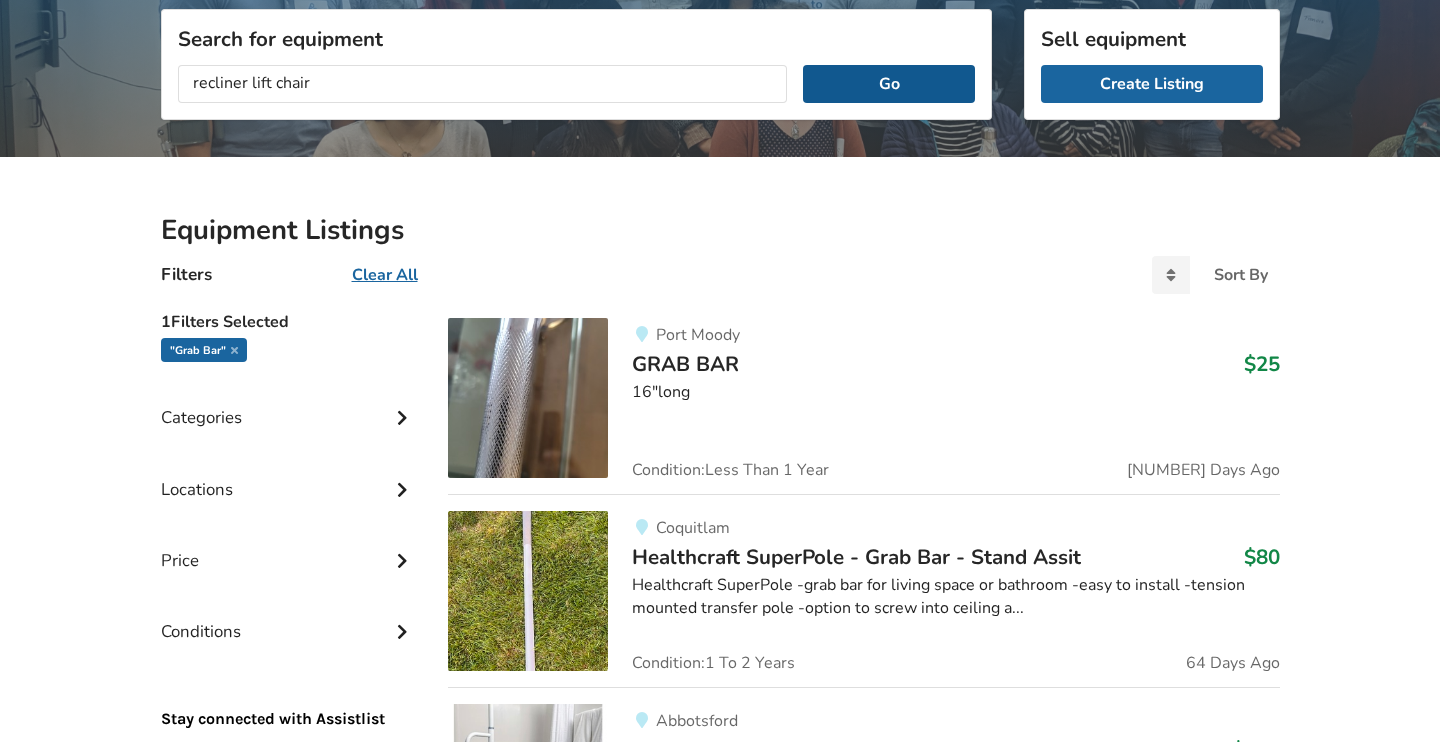 type on "recliner lift chair" 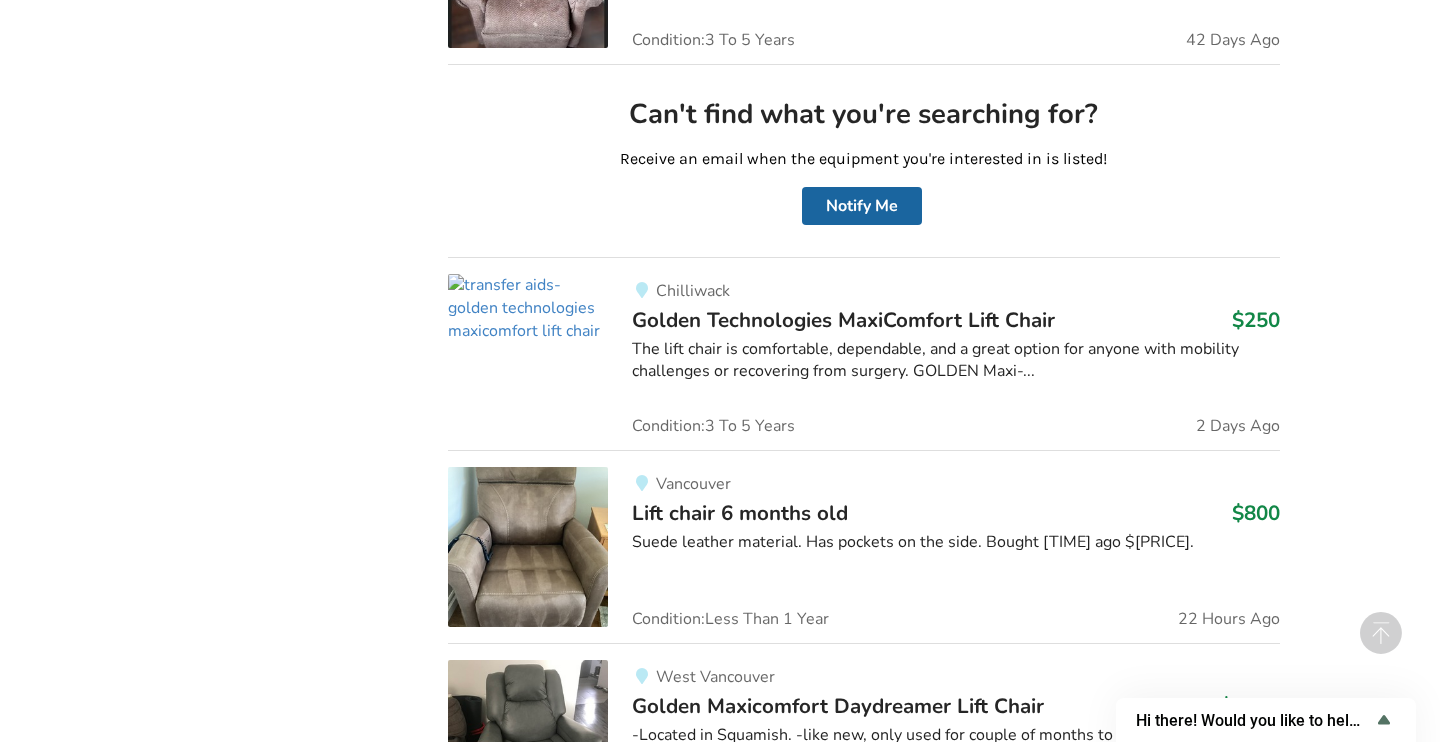 scroll, scrollTop: 1042, scrollLeft: 0, axis: vertical 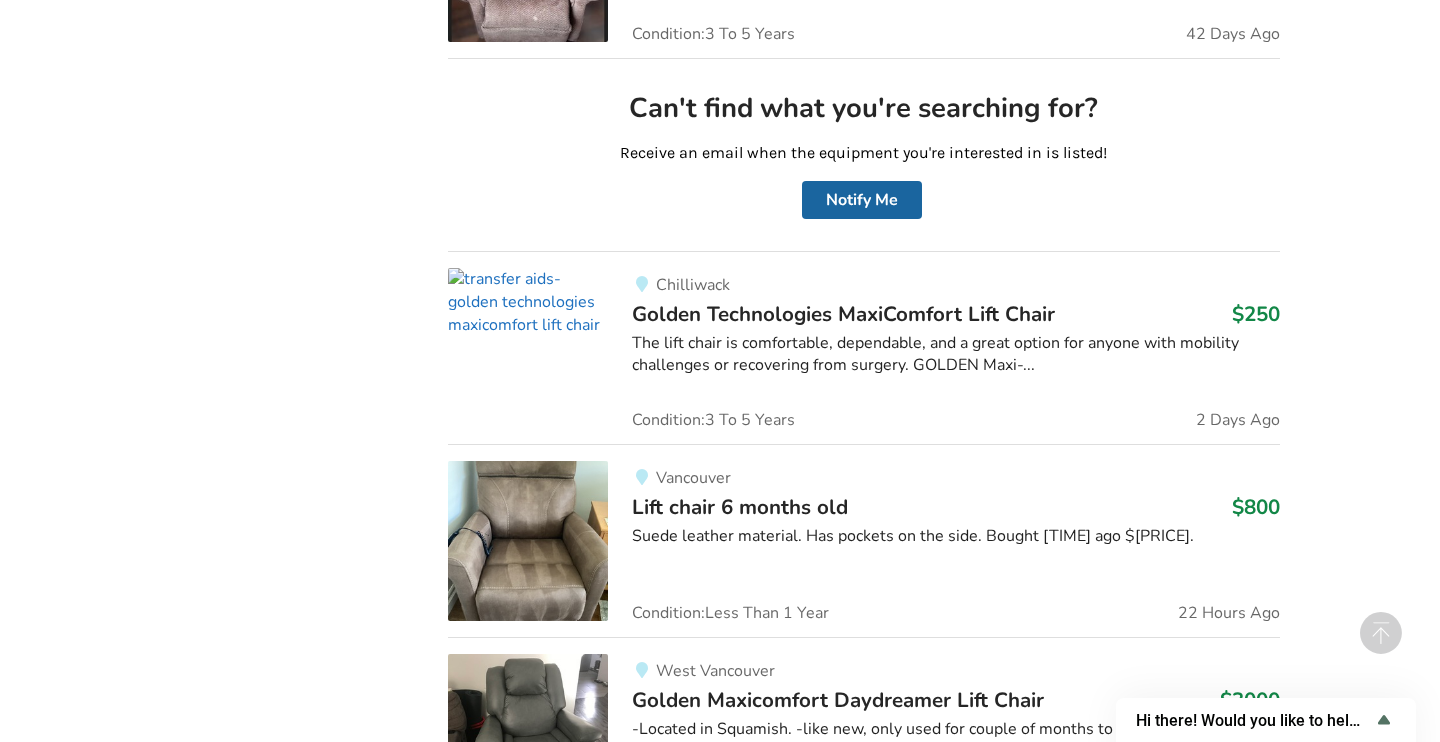 click at bounding box center (528, 302) 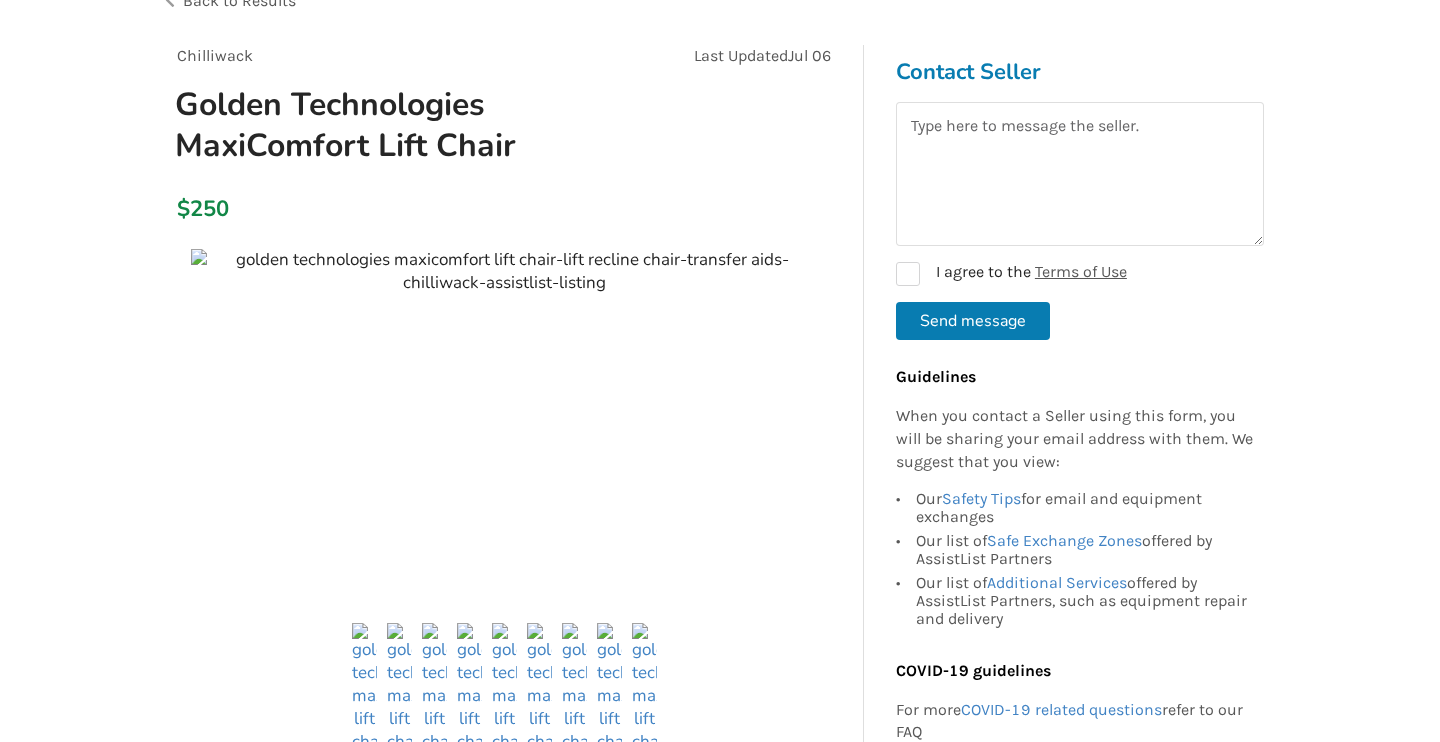 scroll, scrollTop: 116, scrollLeft: 0, axis: vertical 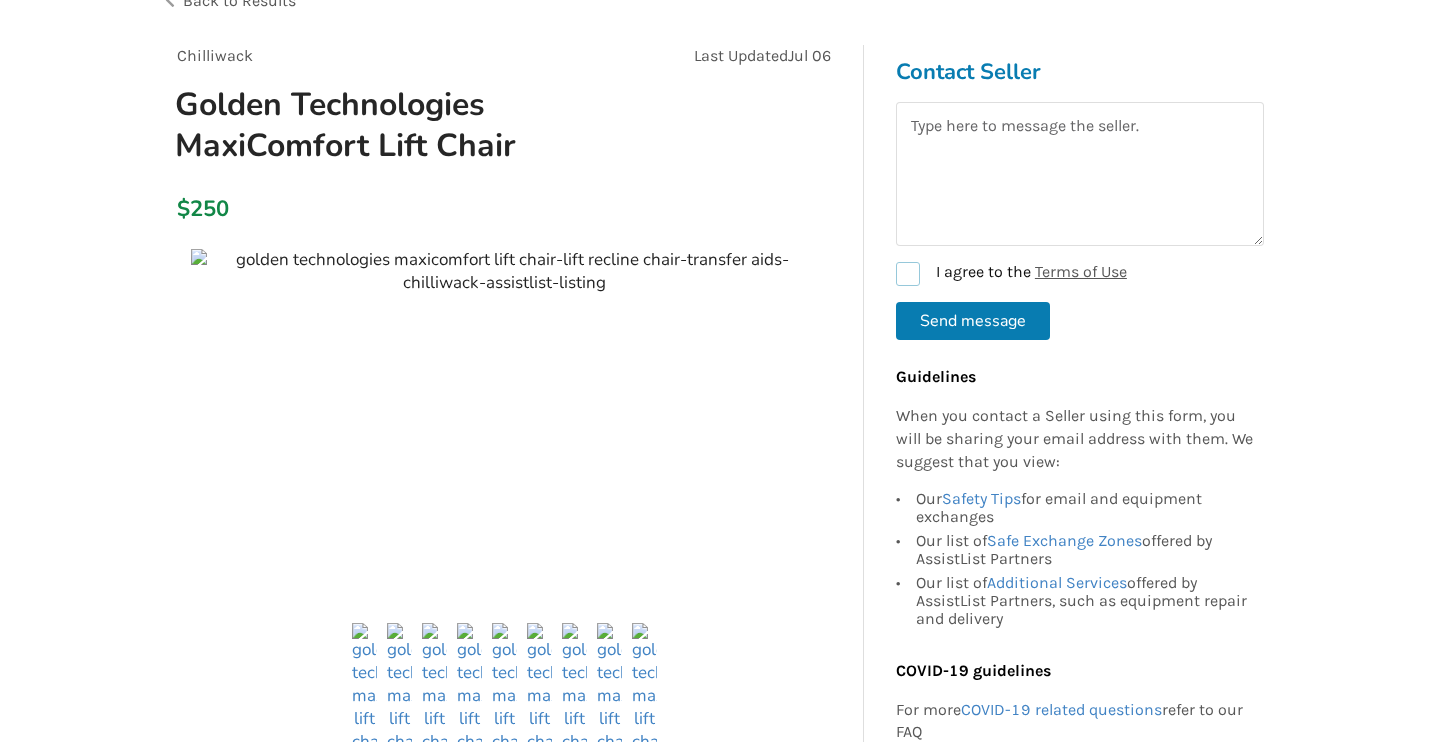 click on "I agree to the   Terms of Use" at bounding box center (1011, 274) 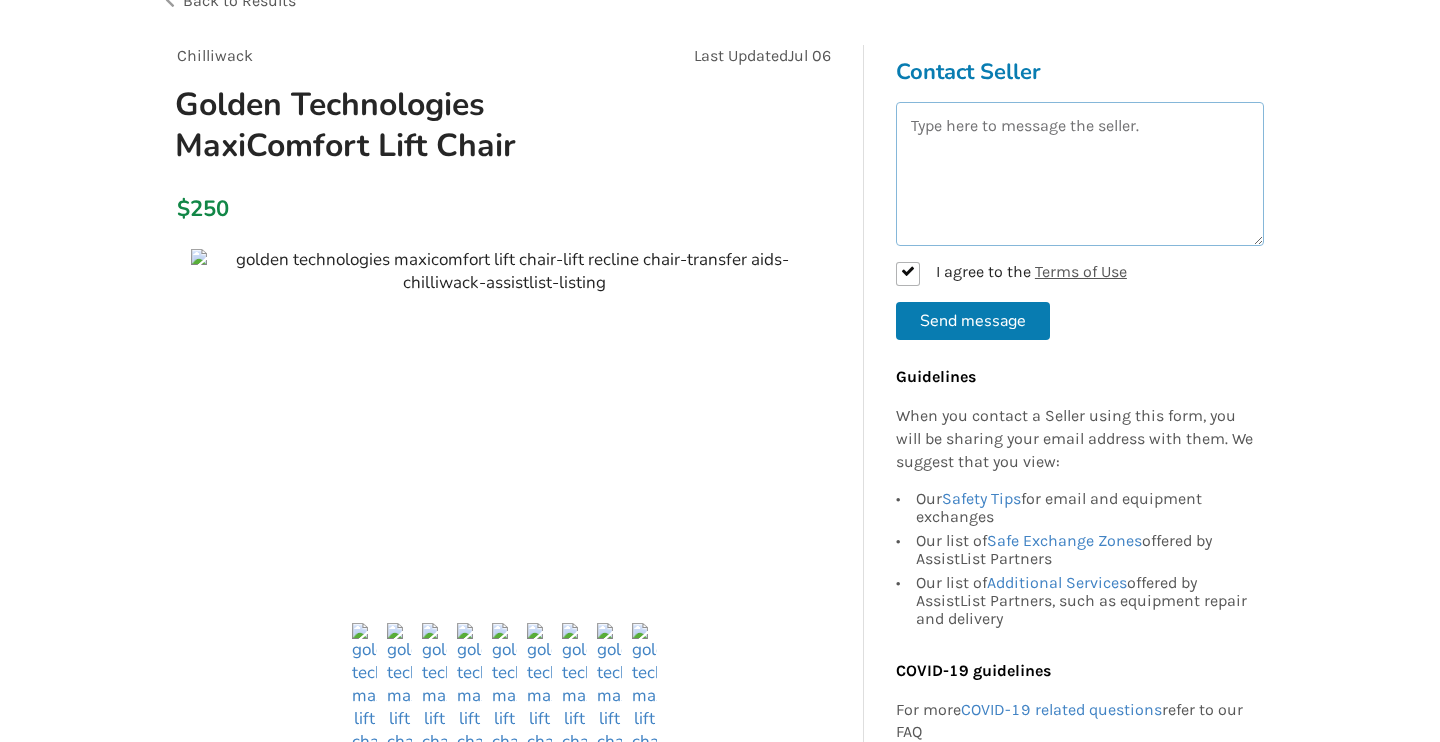 click at bounding box center (1080, 174) 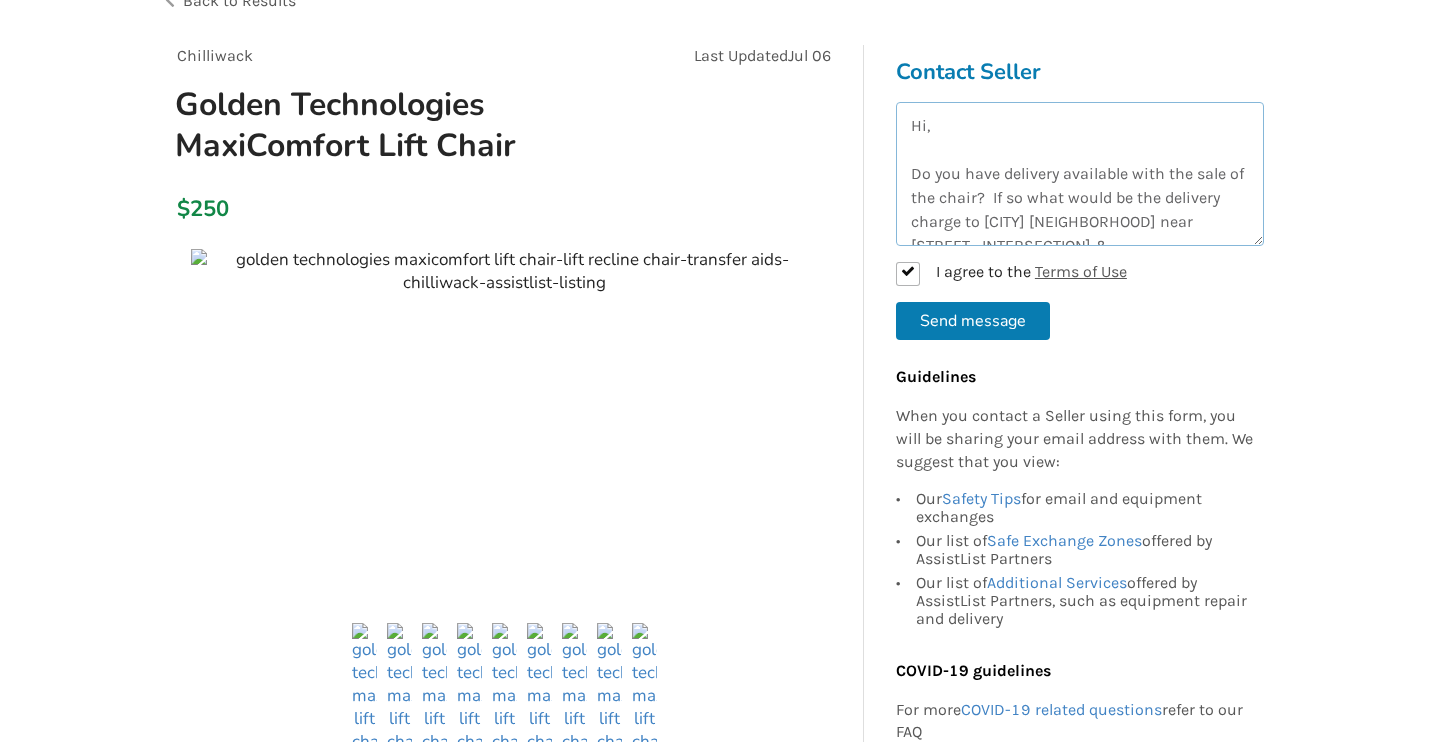 scroll, scrollTop: 11, scrollLeft: 0, axis: vertical 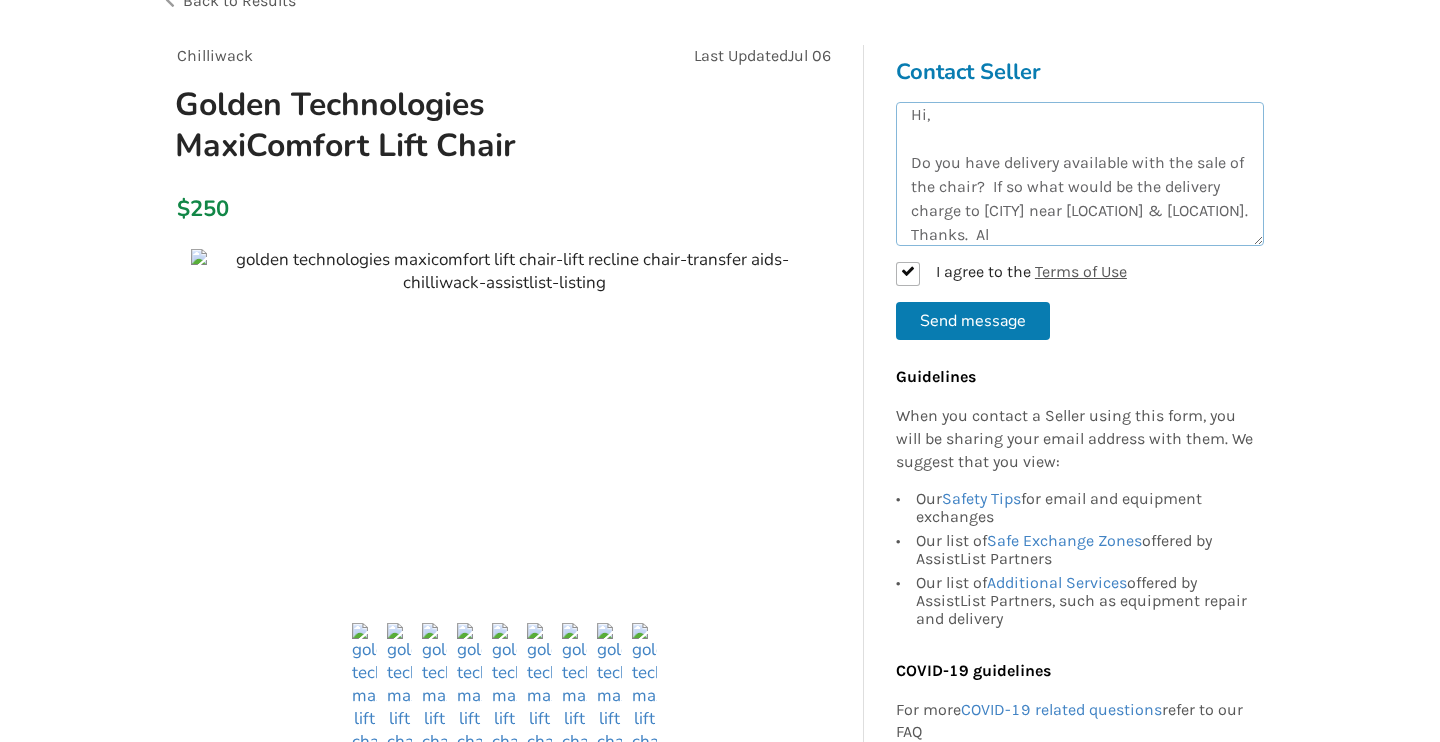 type on "Hi,
Do you have delivery available with the sale of the chair?  If so what would be the delivery charge to [CITY] near [LOCATION] & [LOCATION].  Thanks.  Al" 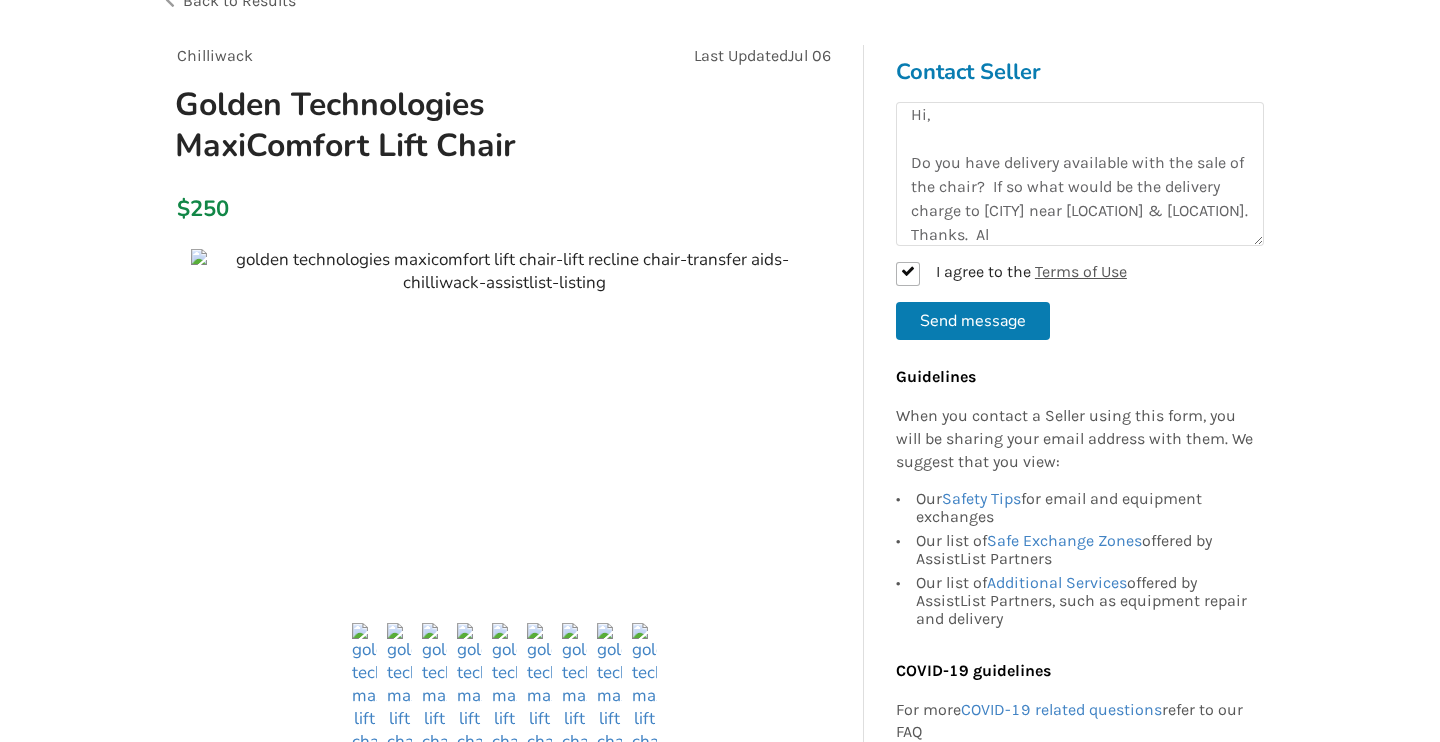 click on "Send message" at bounding box center [973, 321] 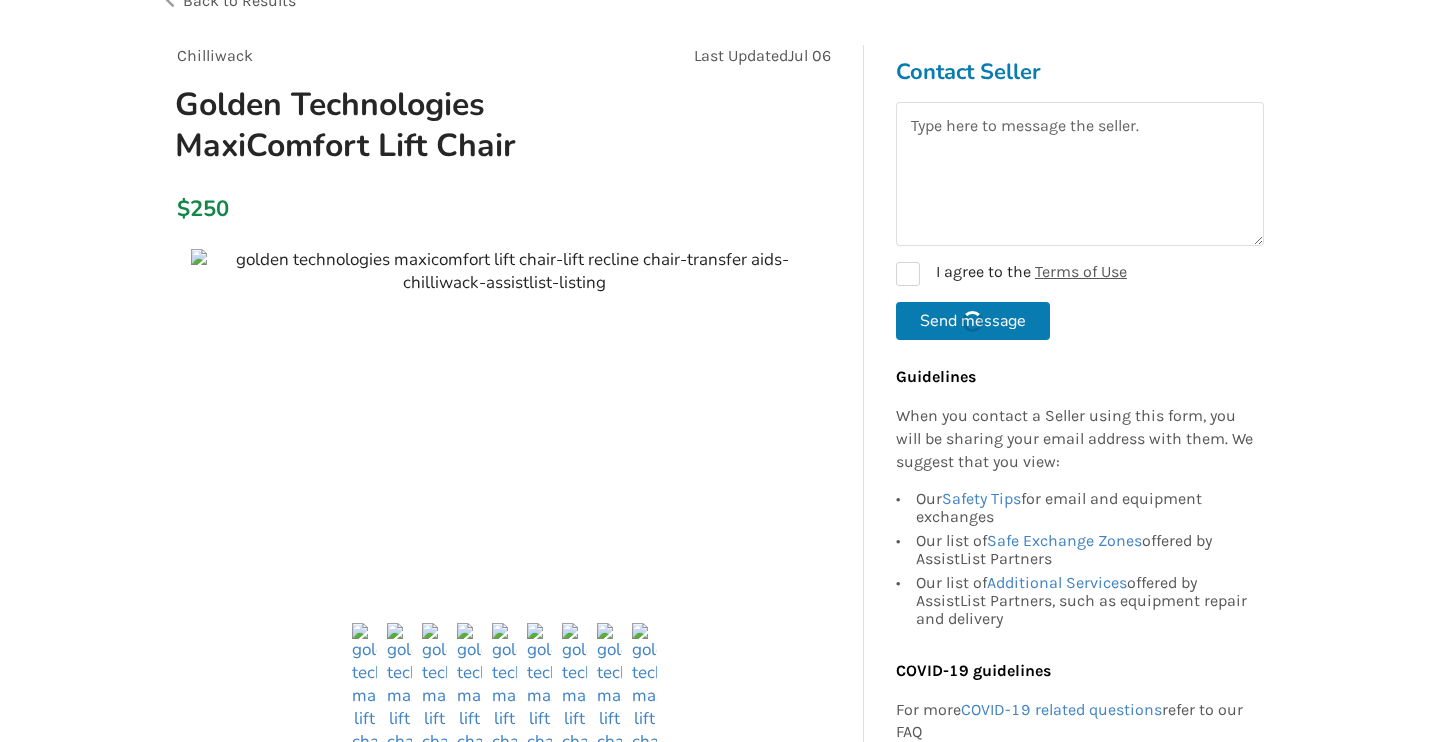 scroll, scrollTop: 0, scrollLeft: 0, axis: both 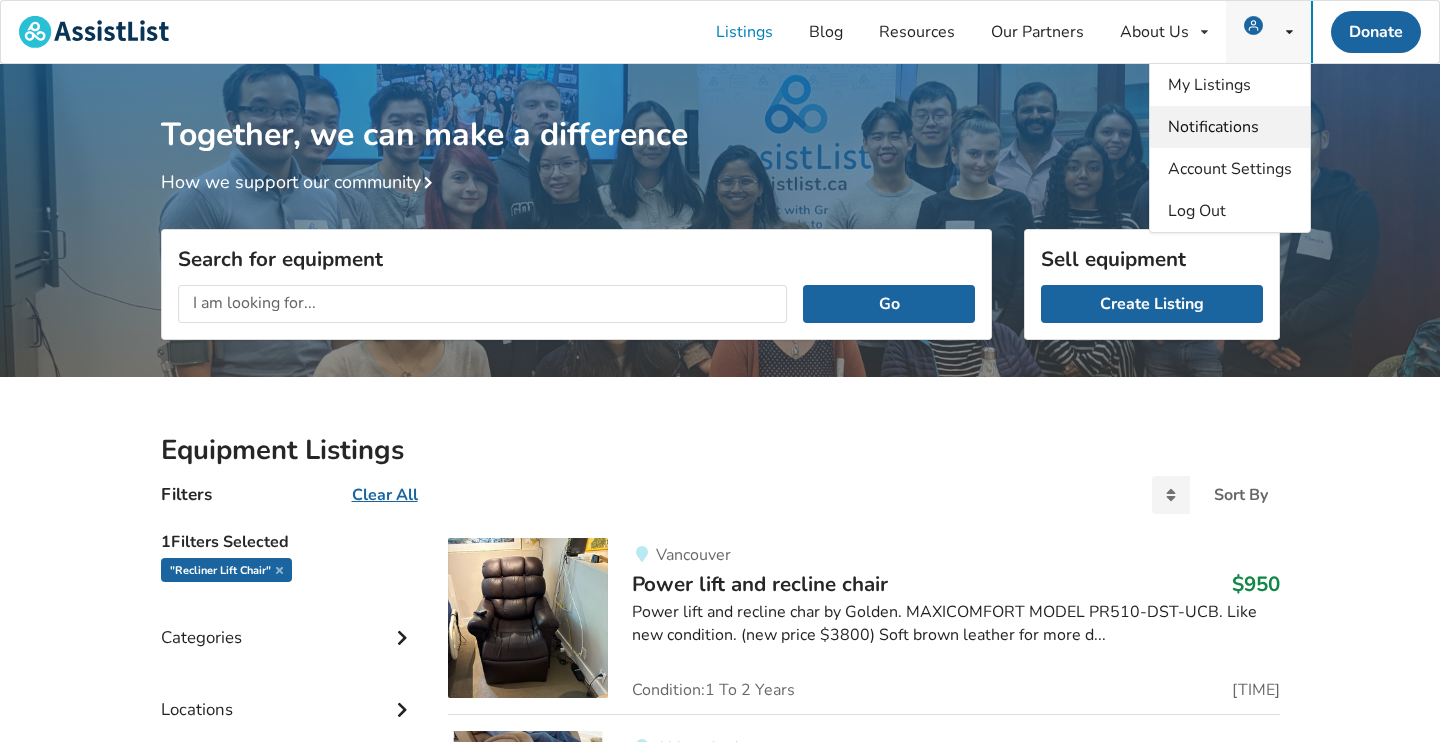 click on "Notifications" at bounding box center (1230, 127) 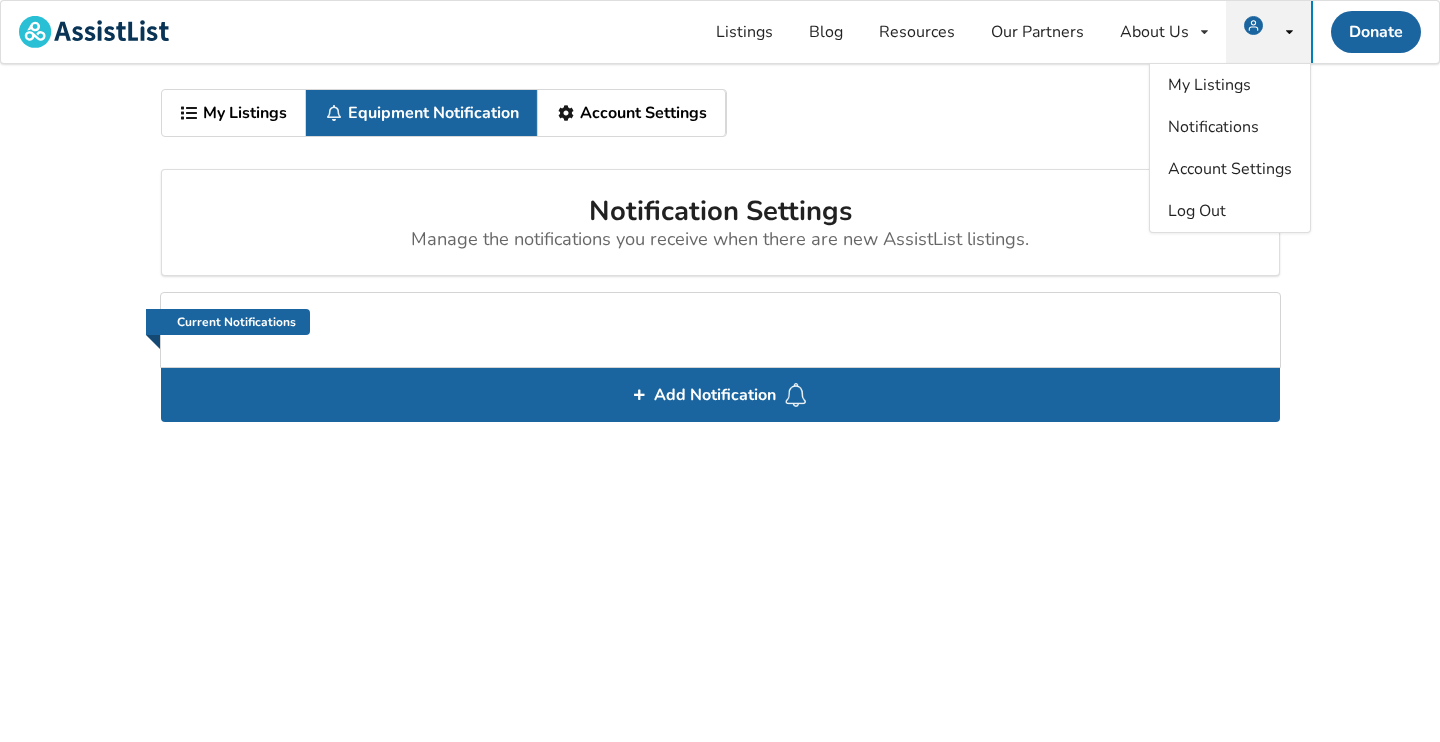 scroll, scrollTop: 0, scrollLeft: 0, axis: both 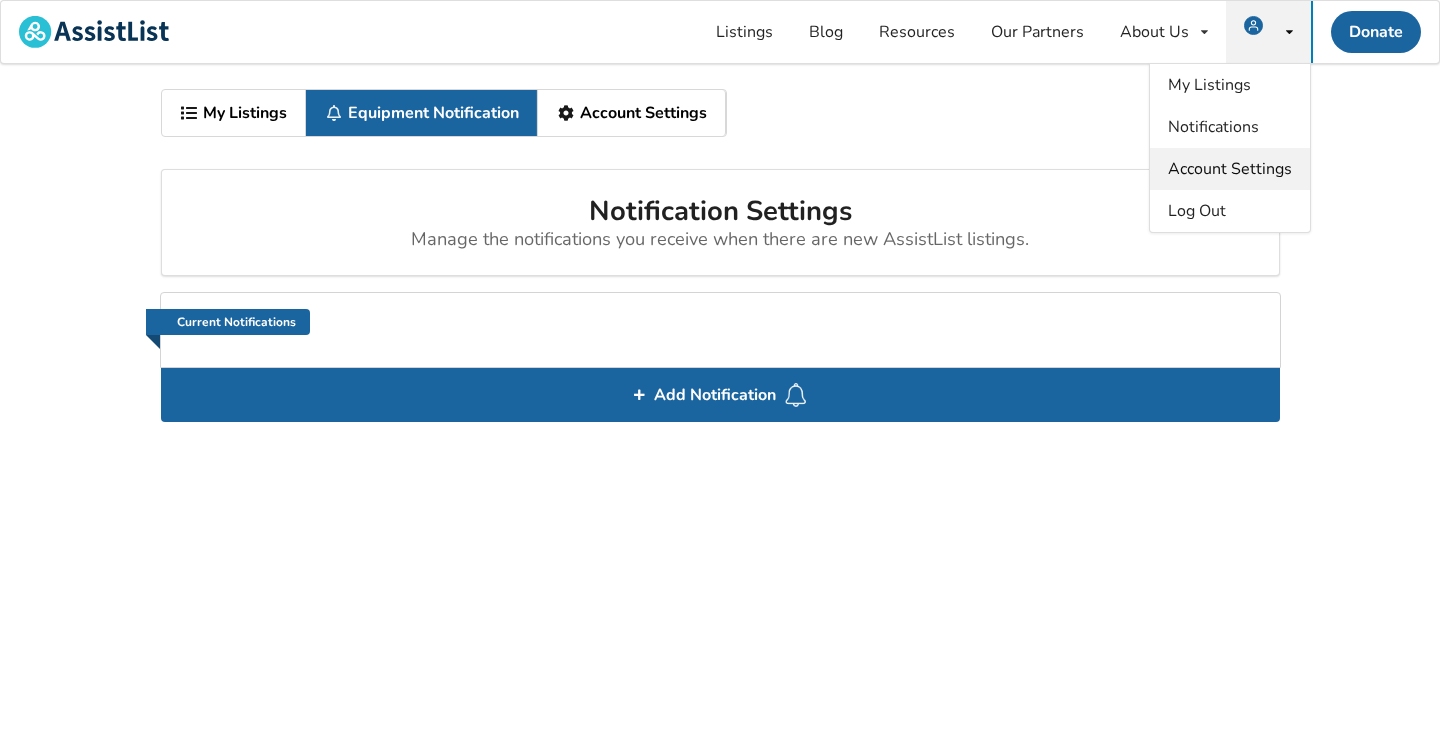 click on "Account Settings" at bounding box center (1230, 169) 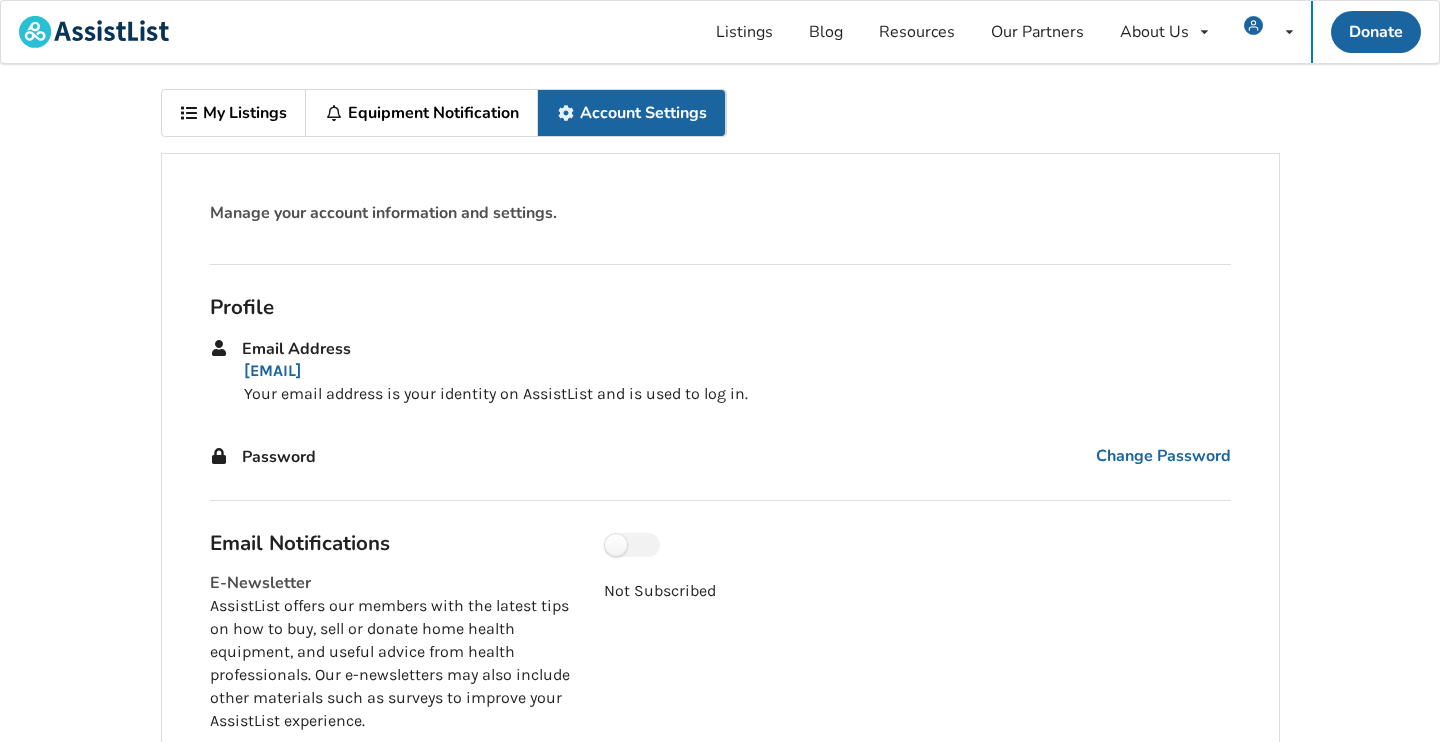 scroll, scrollTop: 0, scrollLeft: 0, axis: both 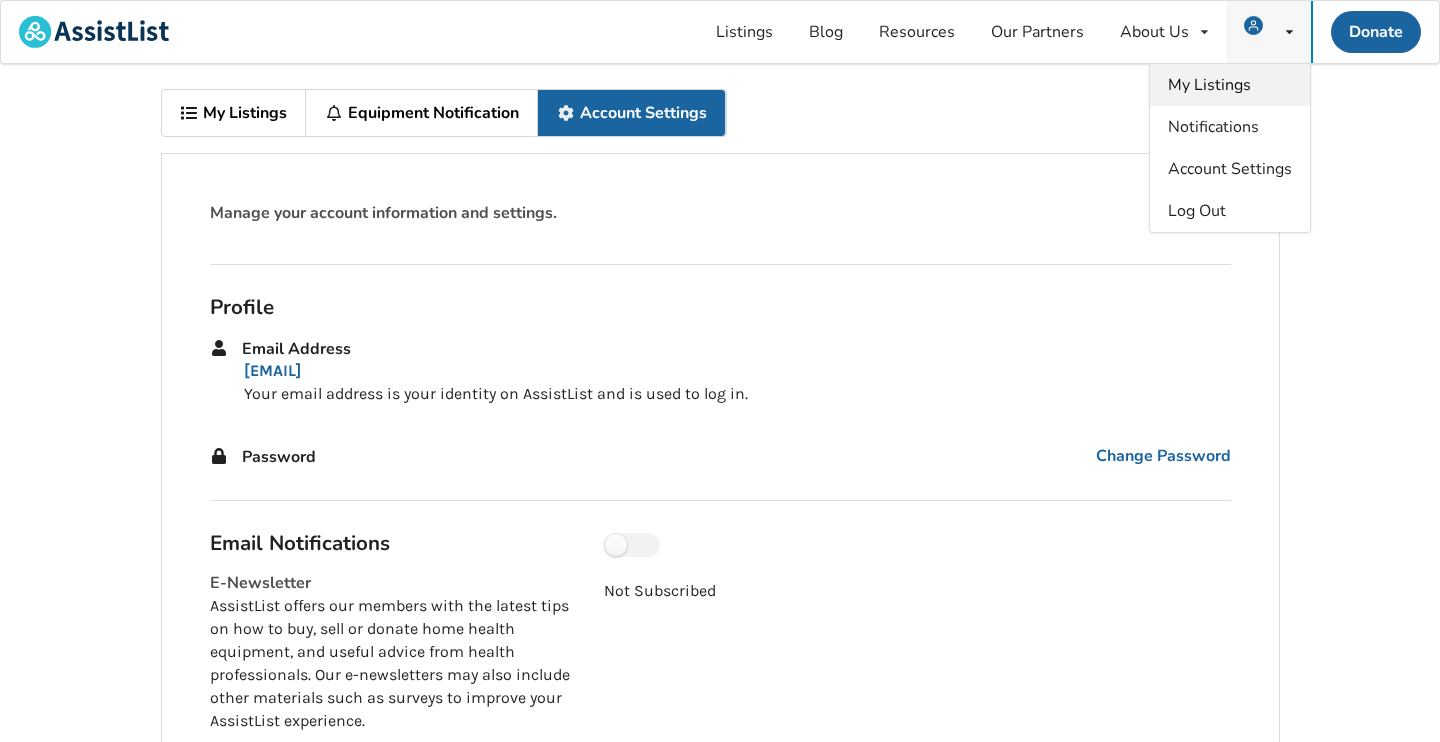 click on "My Listings" at bounding box center (1209, 85) 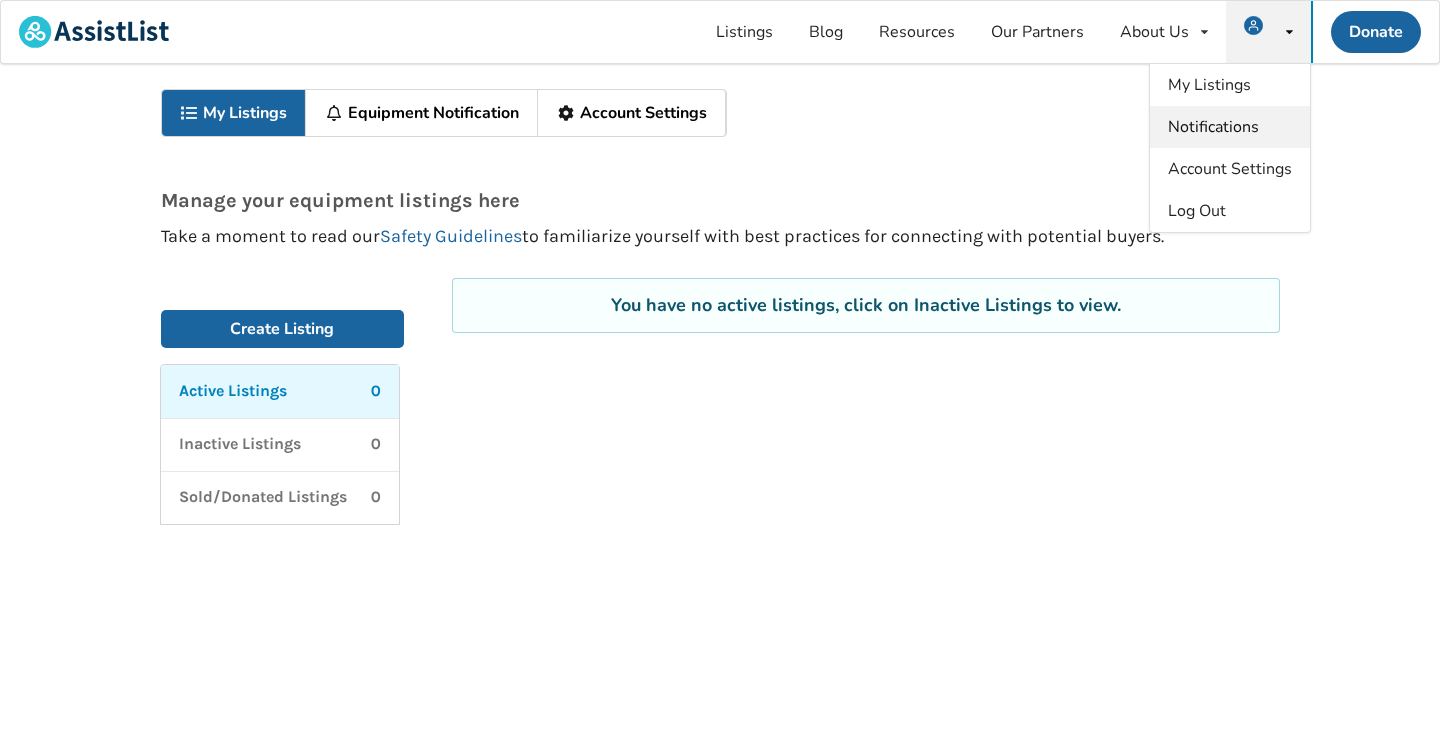 click on "Notifications" at bounding box center [1213, 127] 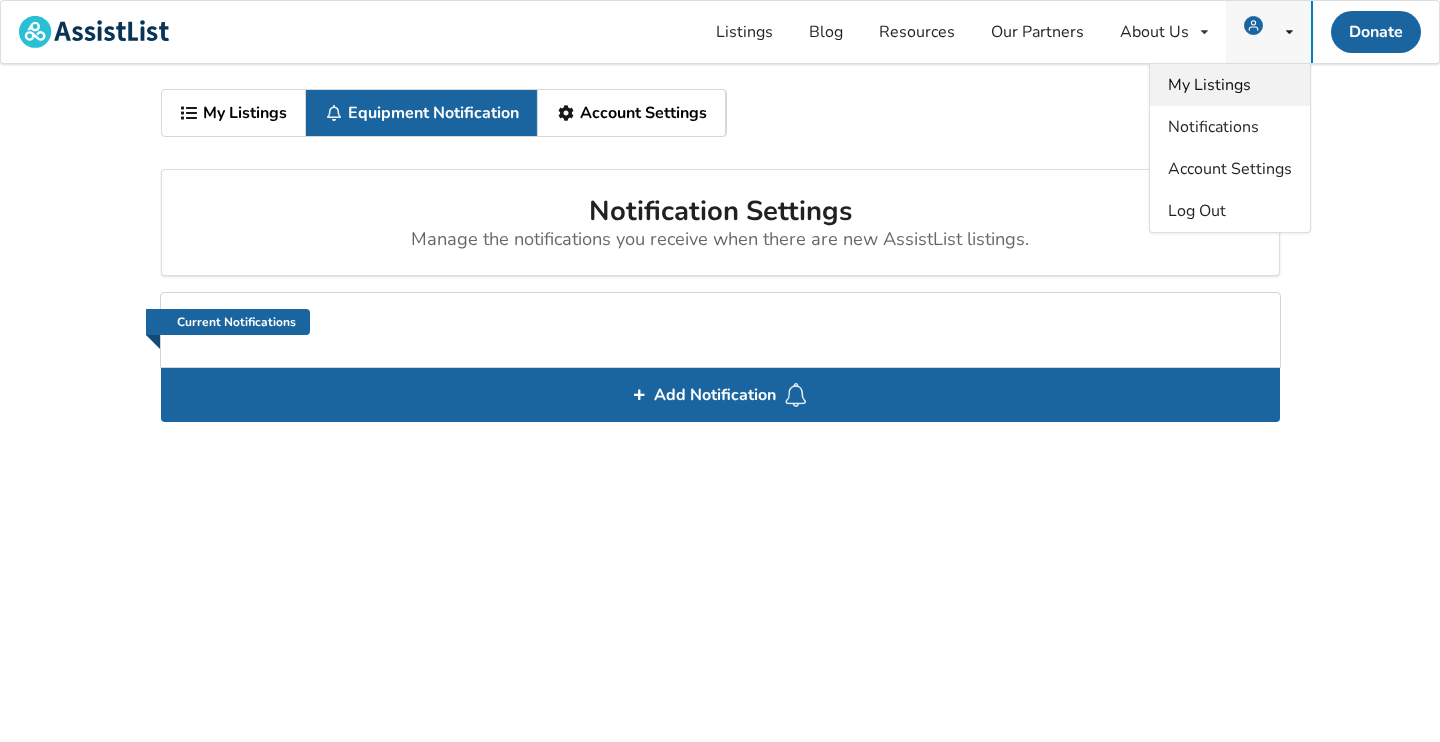 click on "My Listings" at bounding box center [1209, 85] 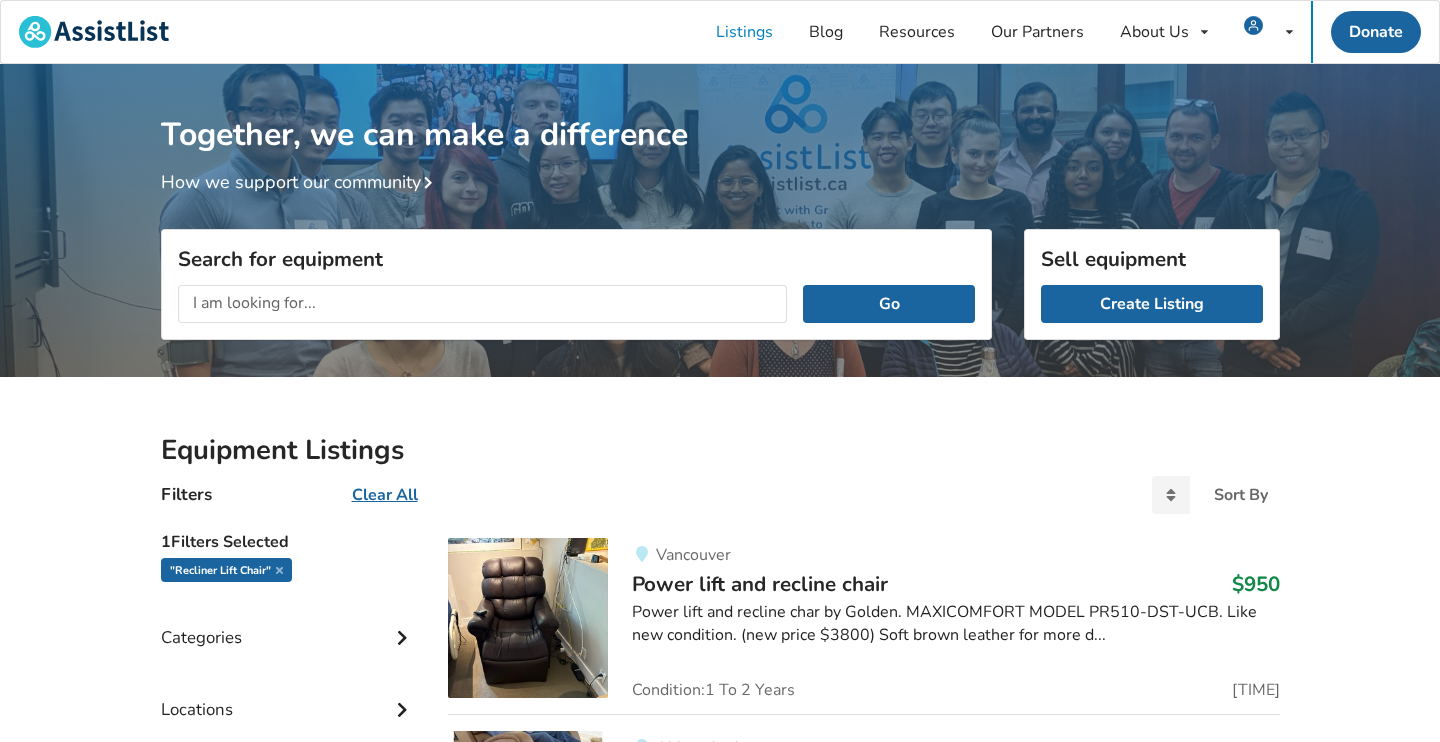 scroll, scrollTop: 0, scrollLeft: 0, axis: both 